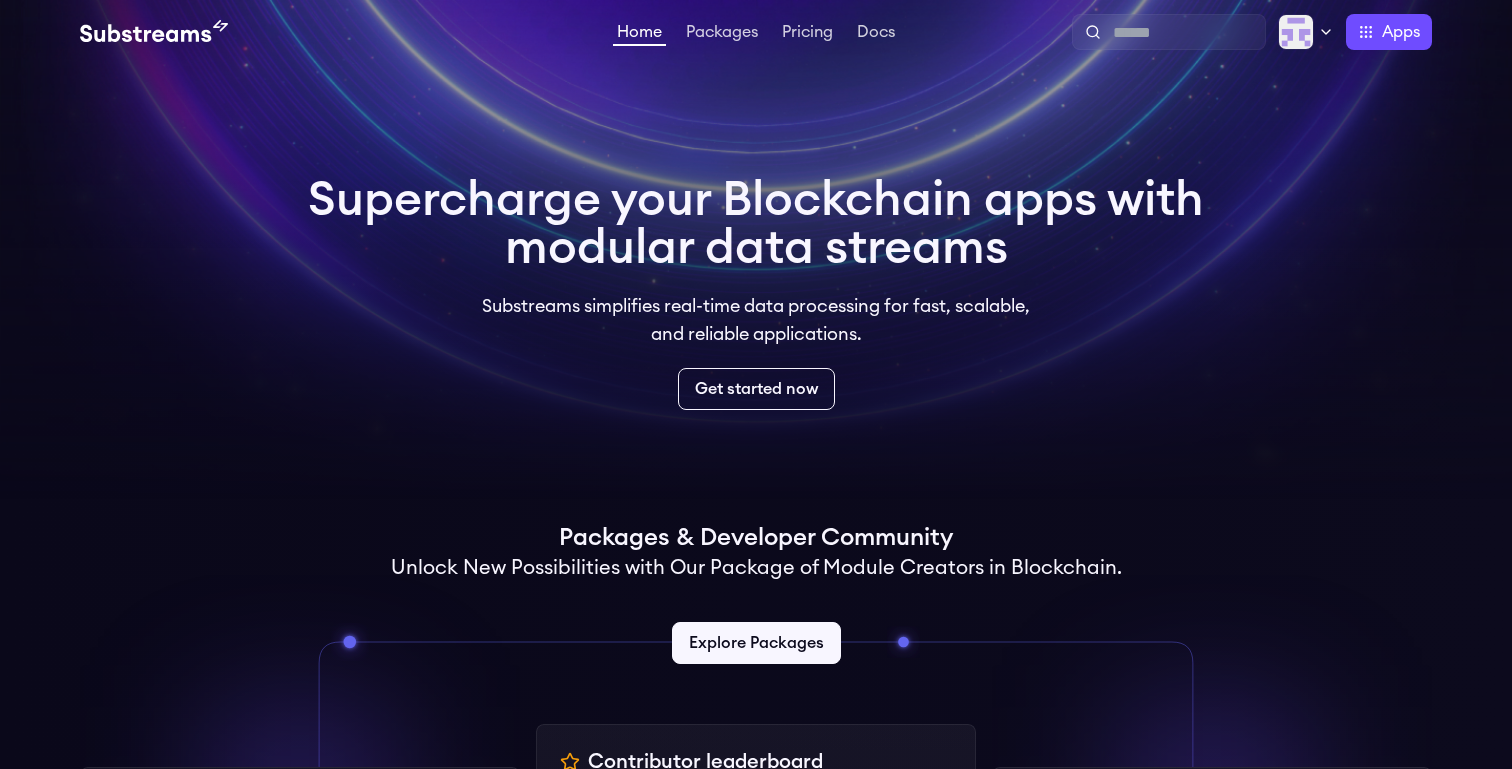 scroll, scrollTop: 0, scrollLeft: 0, axis: both 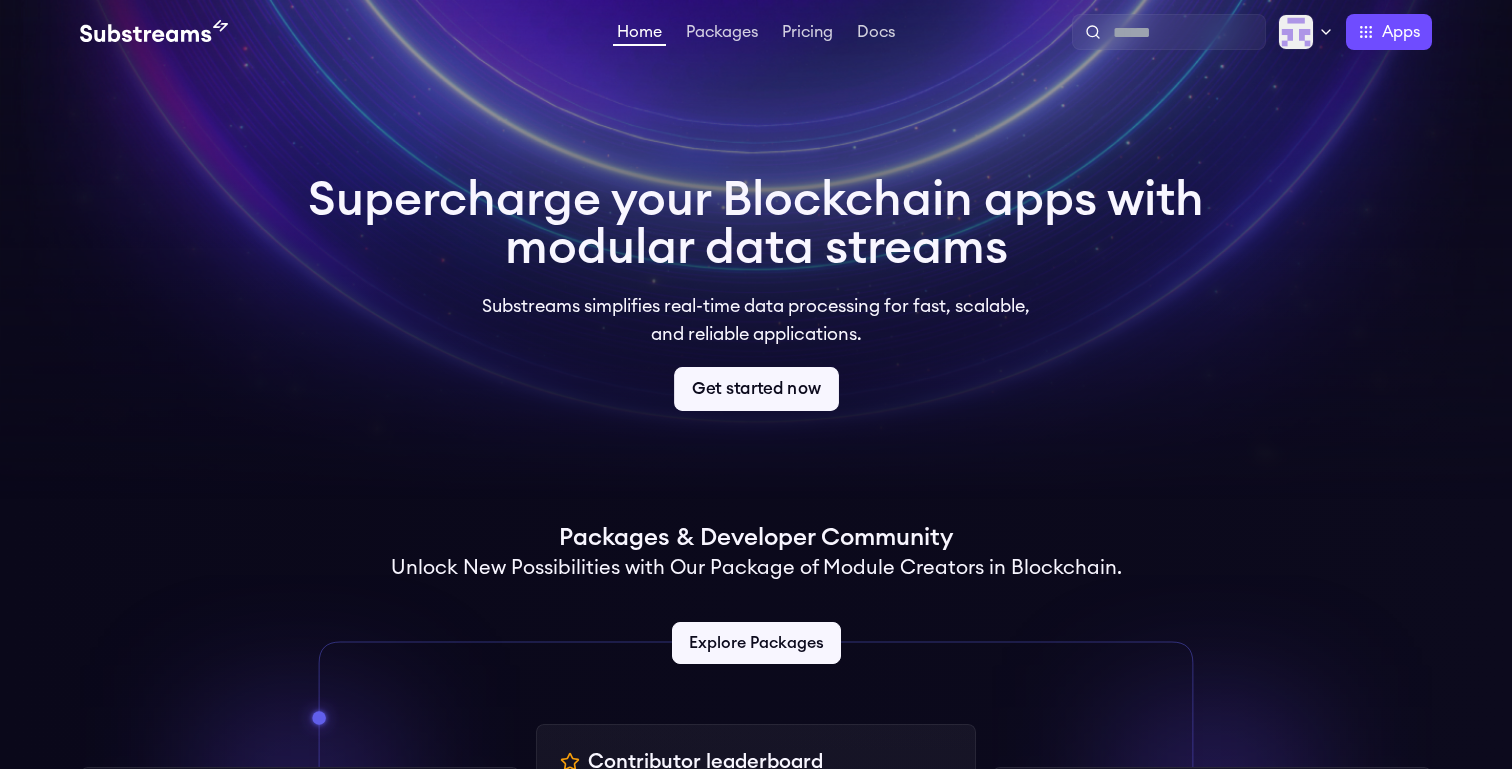 click on "Get started now" at bounding box center [756, 389] 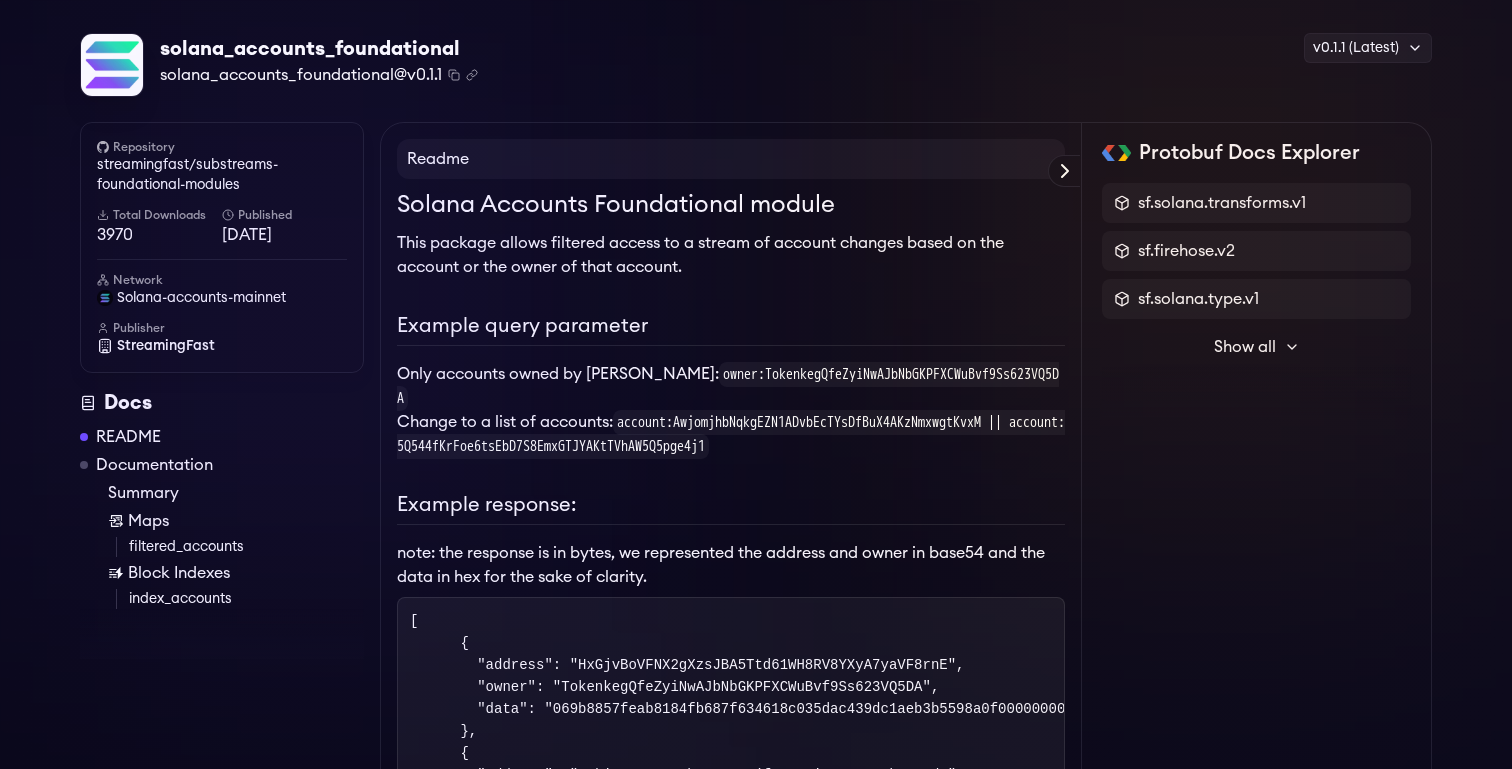 scroll, scrollTop: 85, scrollLeft: 0, axis: vertical 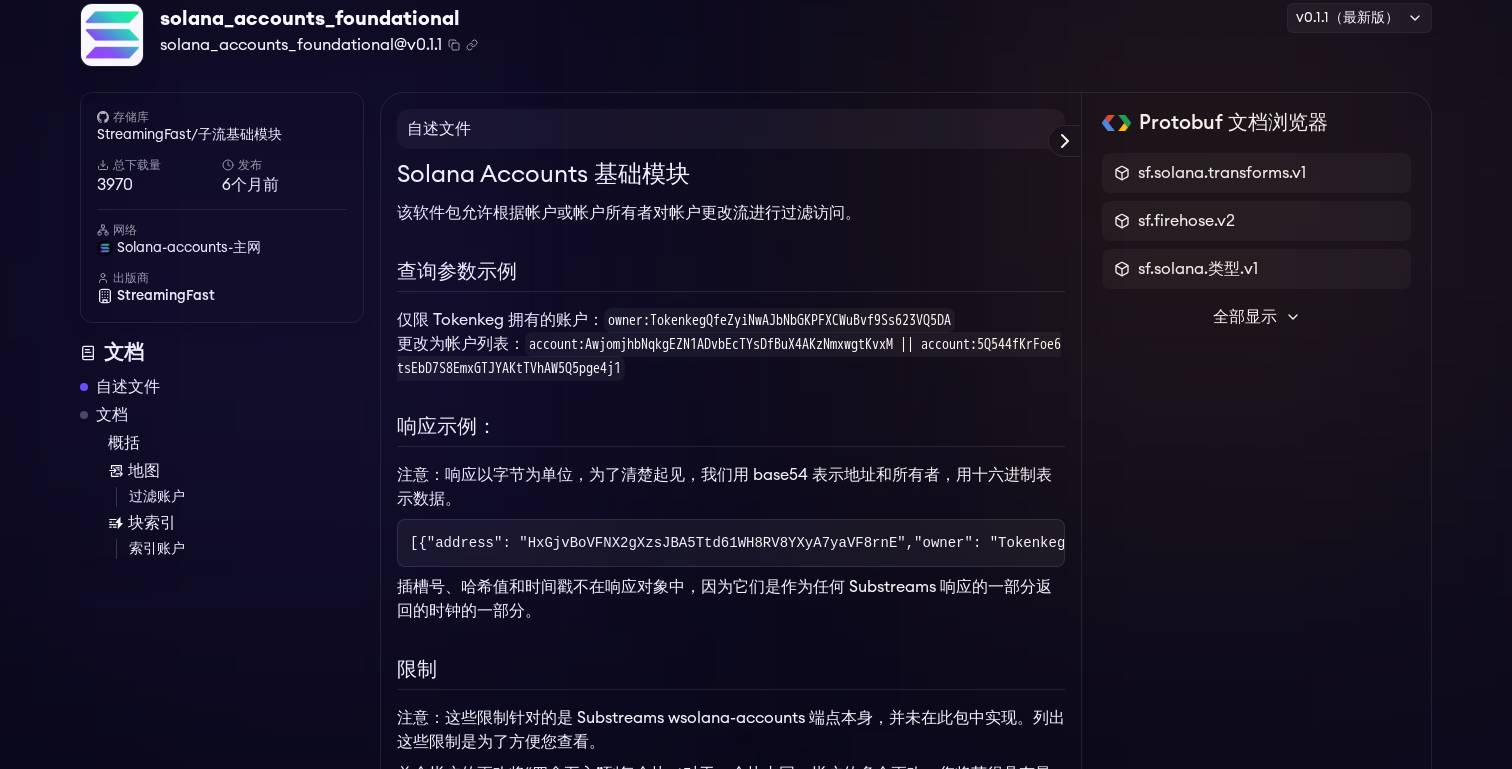 click on "查询参数示例" at bounding box center [731, 274] 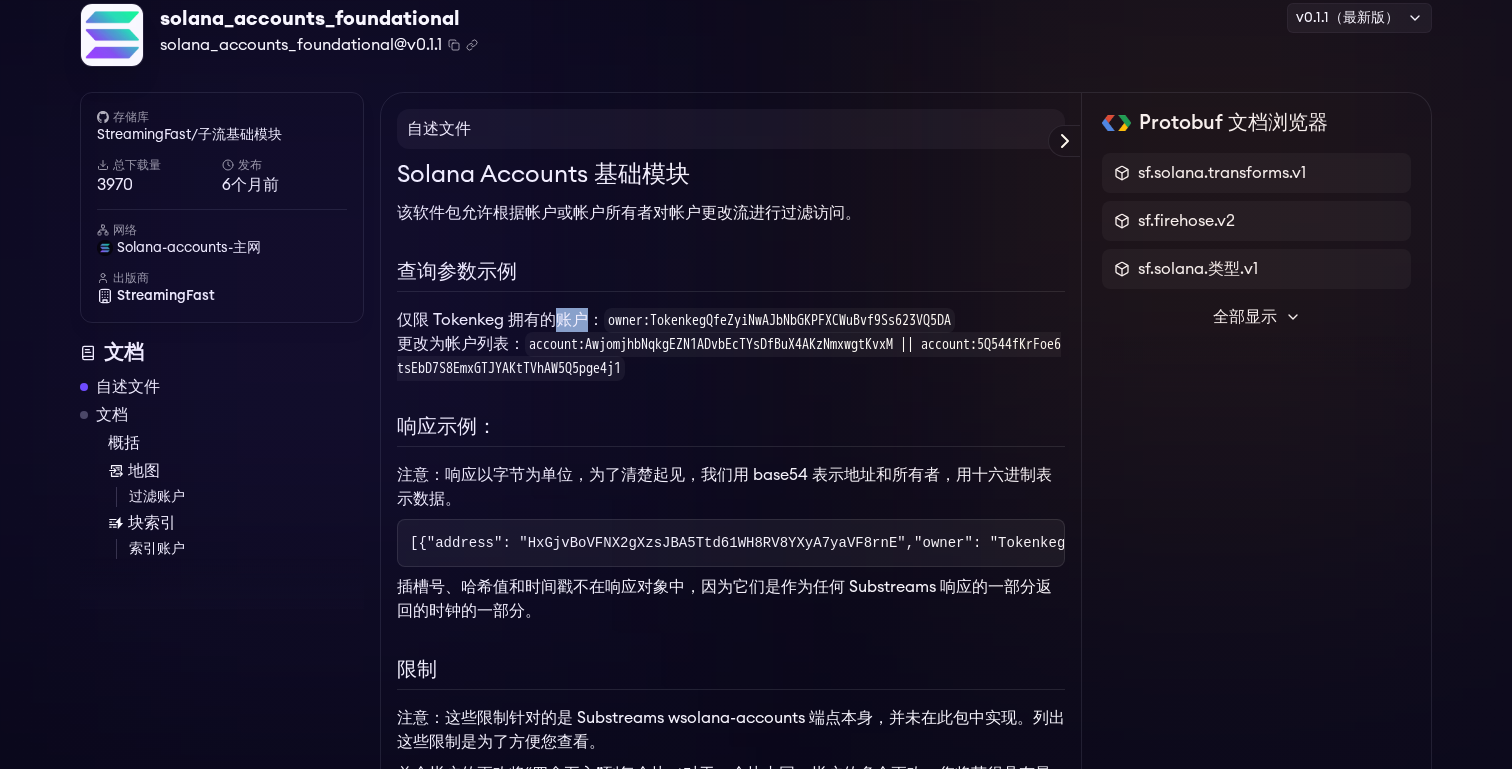 click on "仅限 Tokenkeg 拥有的账户：" at bounding box center [500, 320] 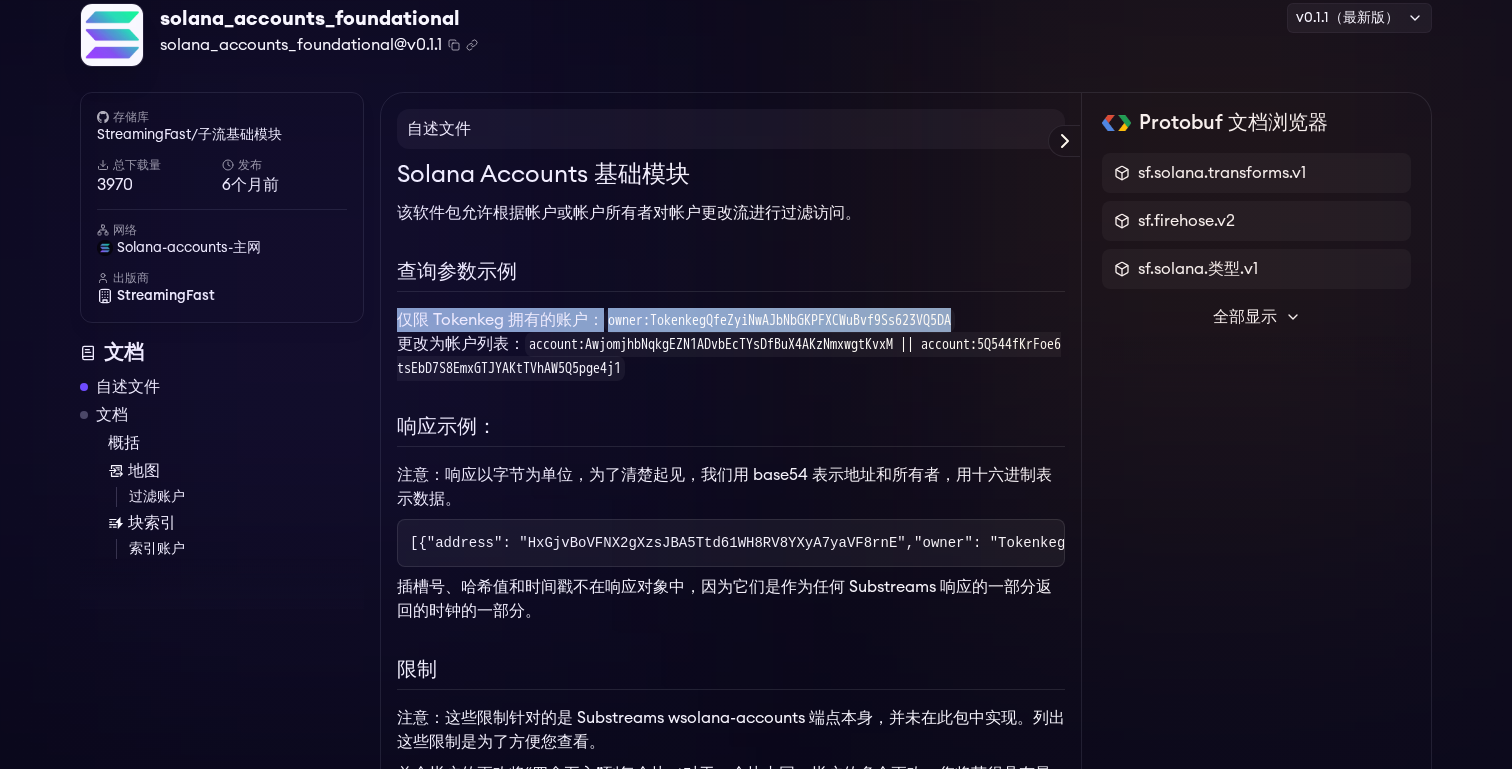 click on "仅限 Tokenkeg 拥有的账户：" at bounding box center (500, 320) 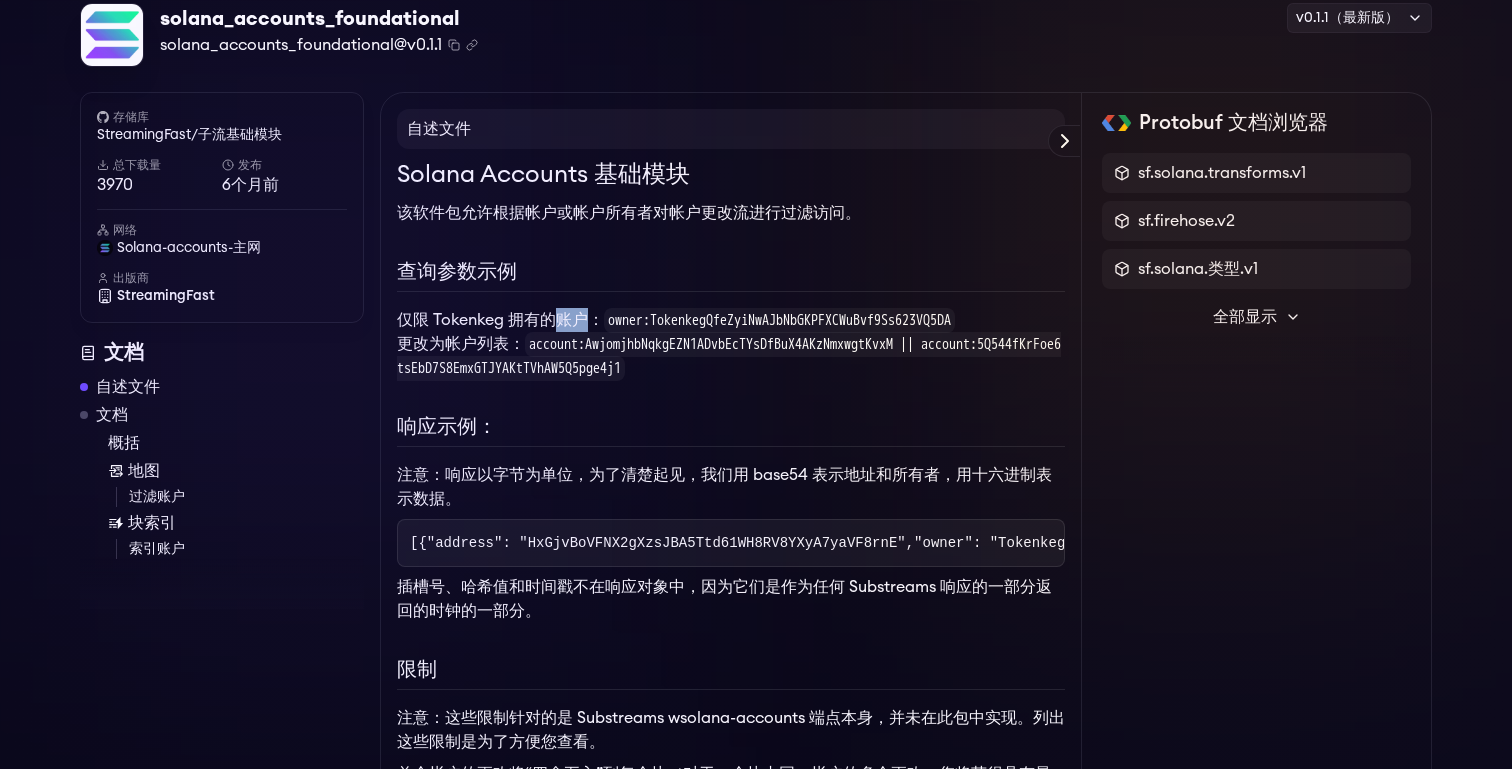 click on "仅限 Tokenkeg 拥有的账户：" at bounding box center [500, 320] 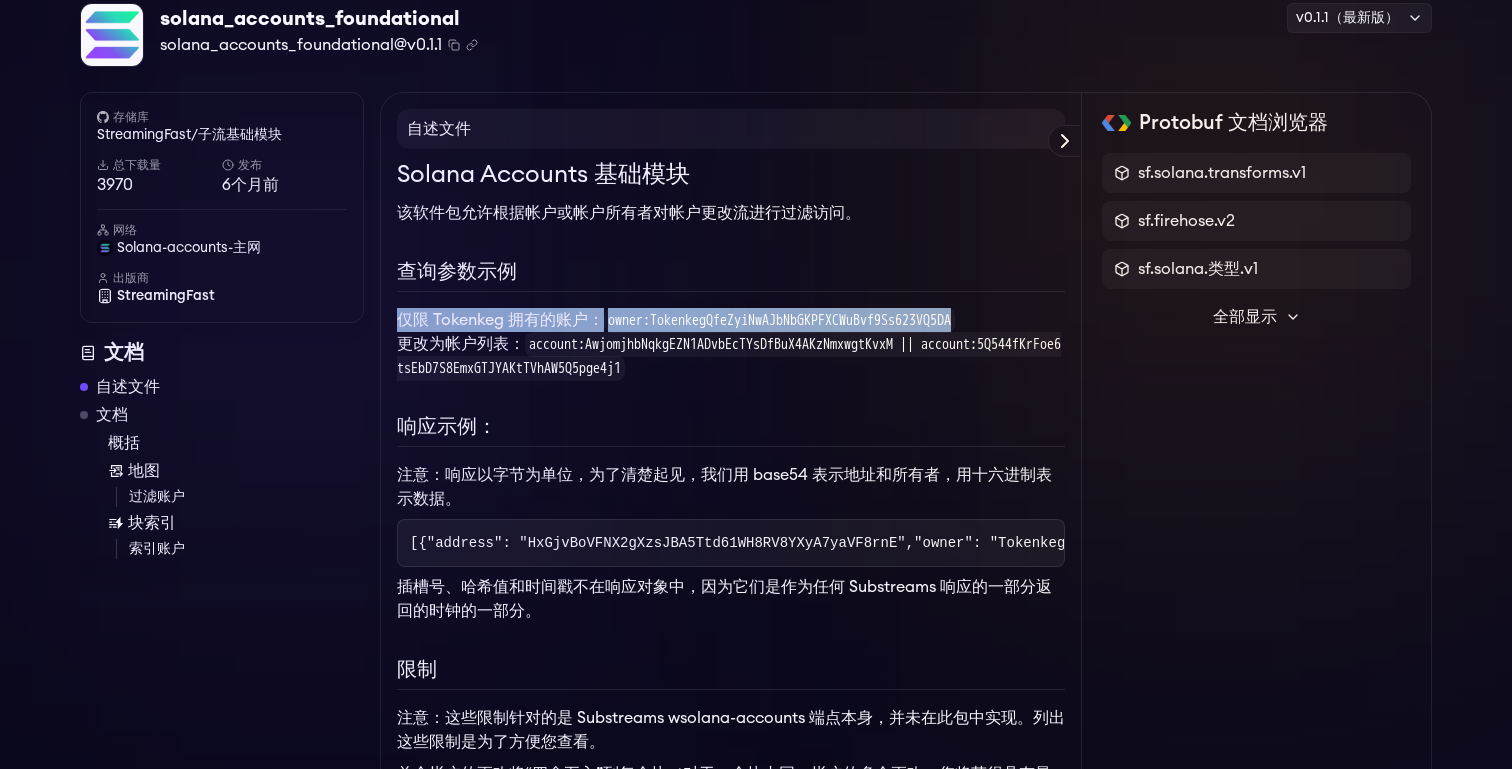 click on "仅限 Tokenkeg 拥有的账户：" at bounding box center [500, 320] 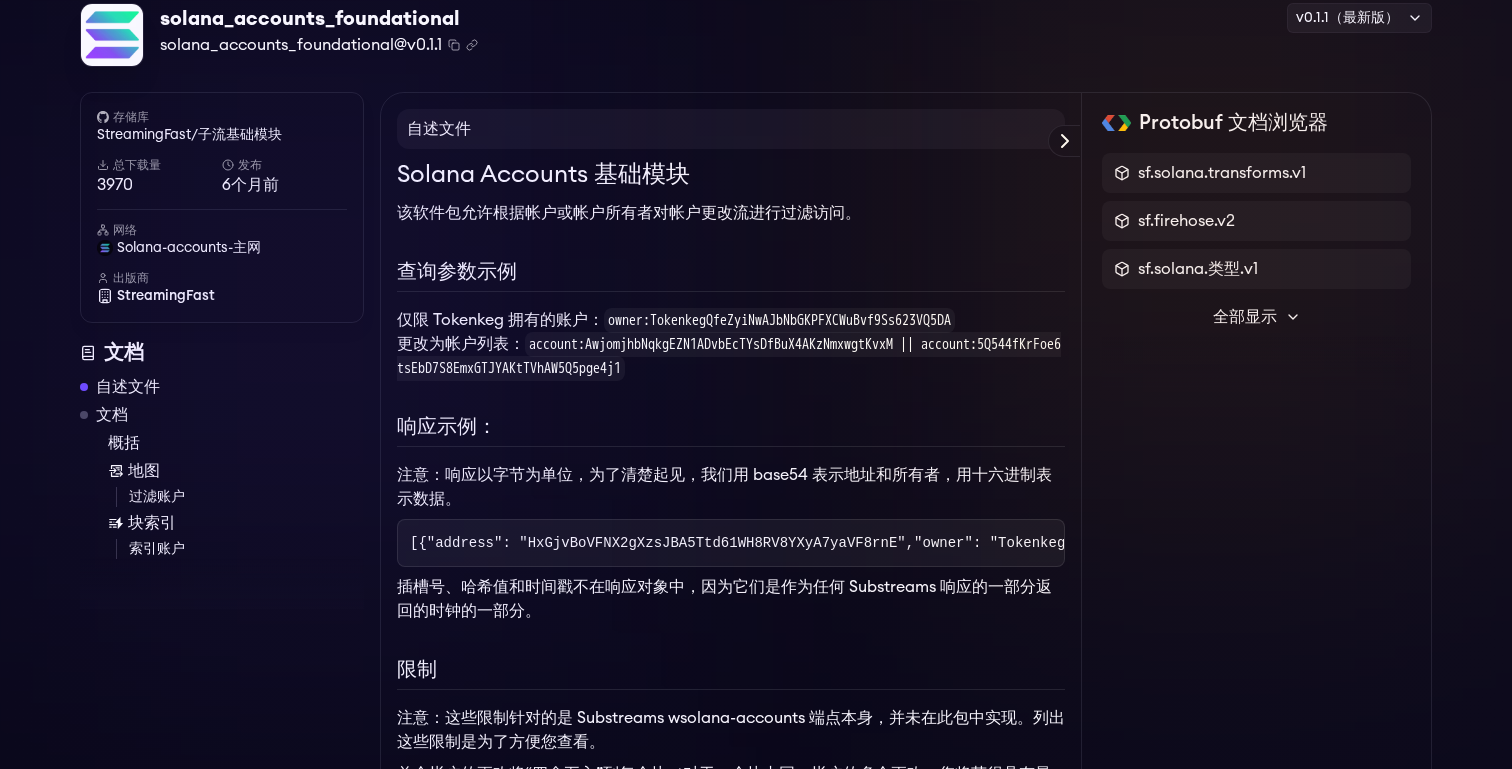 click on "仅限 Tokenkeg 拥有的账户：" at bounding box center [500, 320] 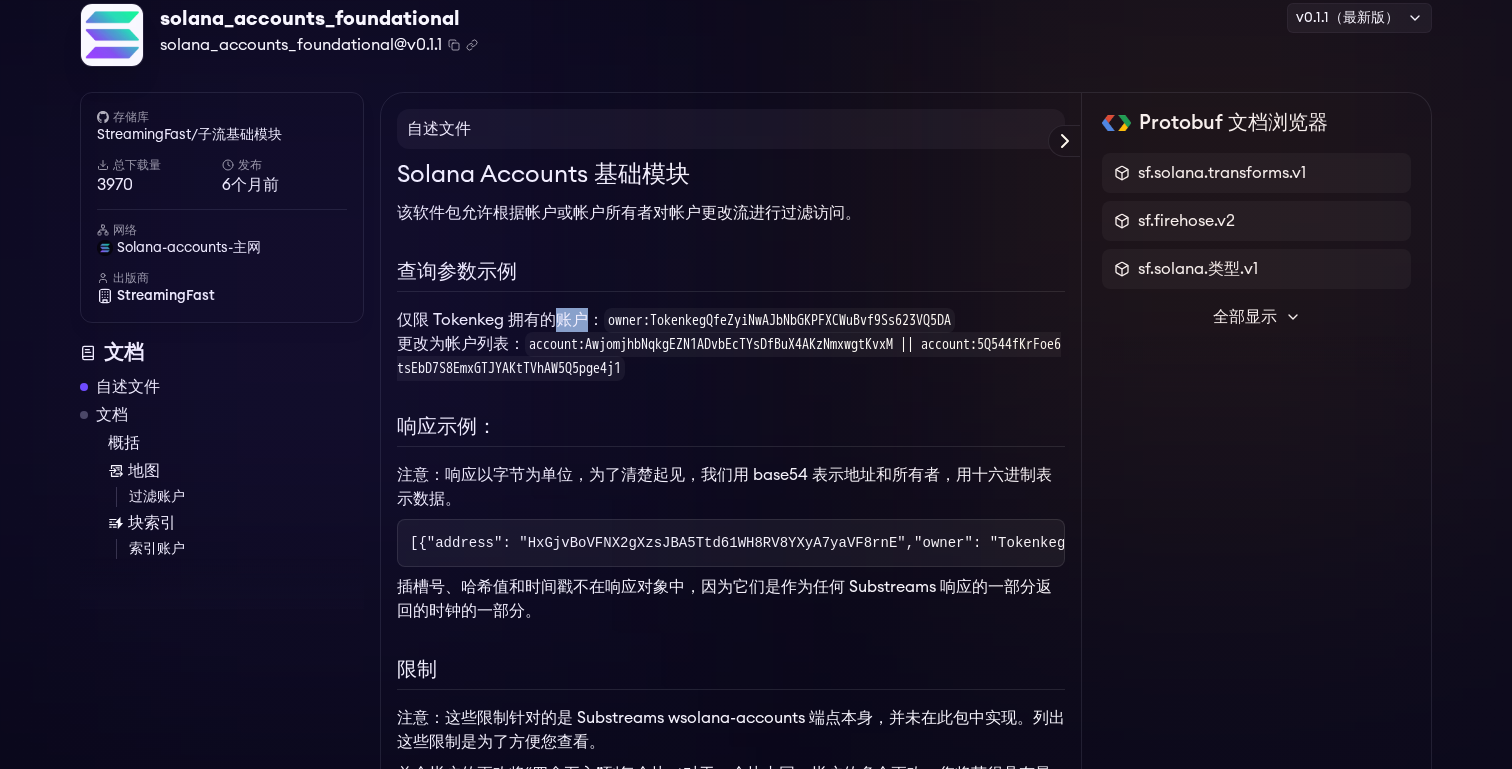 click on "仅限 Tokenkeg 拥有的账户：" at bounding box center [500, 320] 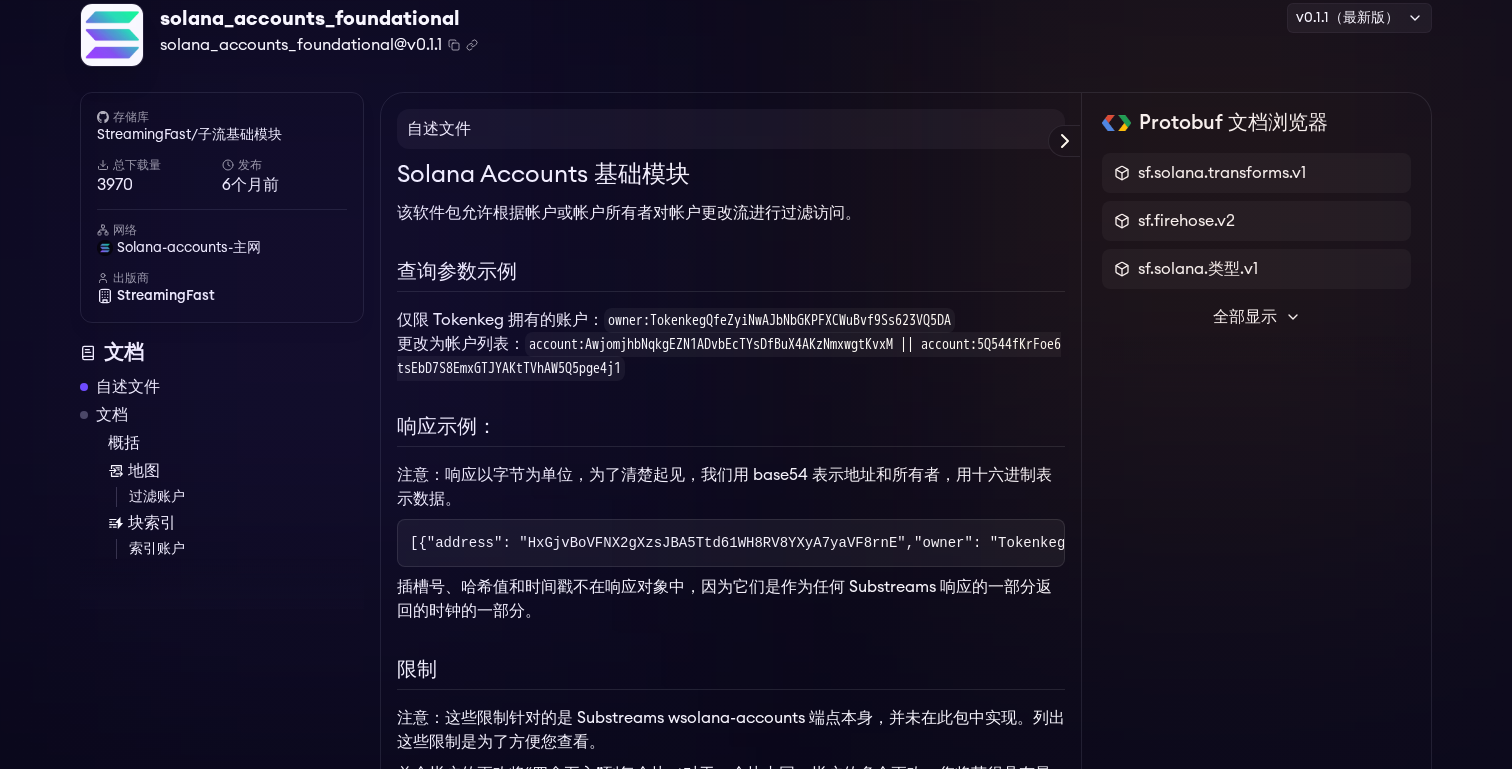 click on "仅限 Tokenkeg 拥有的账户：" at bounding box center (500, 320) 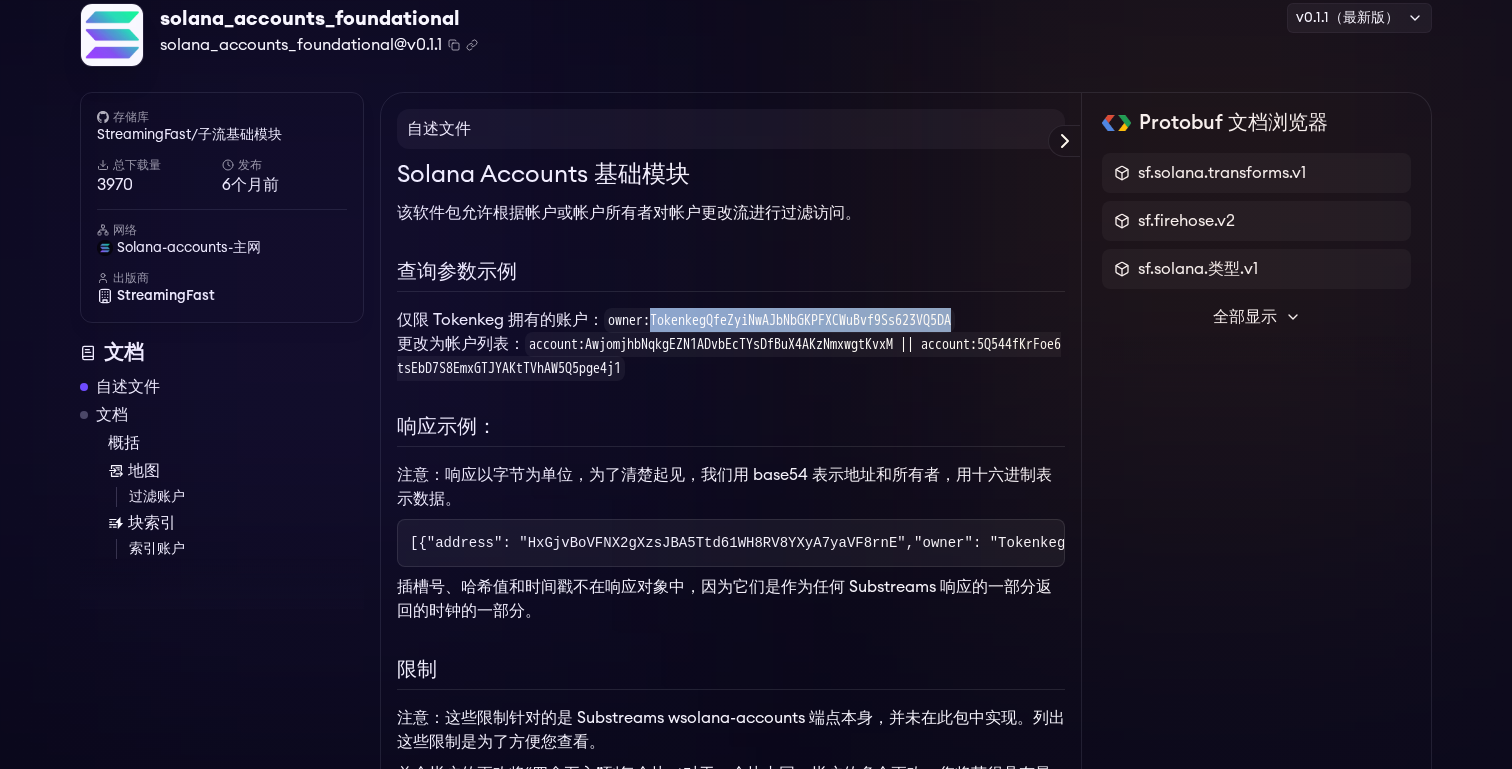 click on "owner:TokenkegQfeZyiNwAJbNbGKPFXCWuBvf9Ss623VQ5DA" at bounding box center [779, 320] 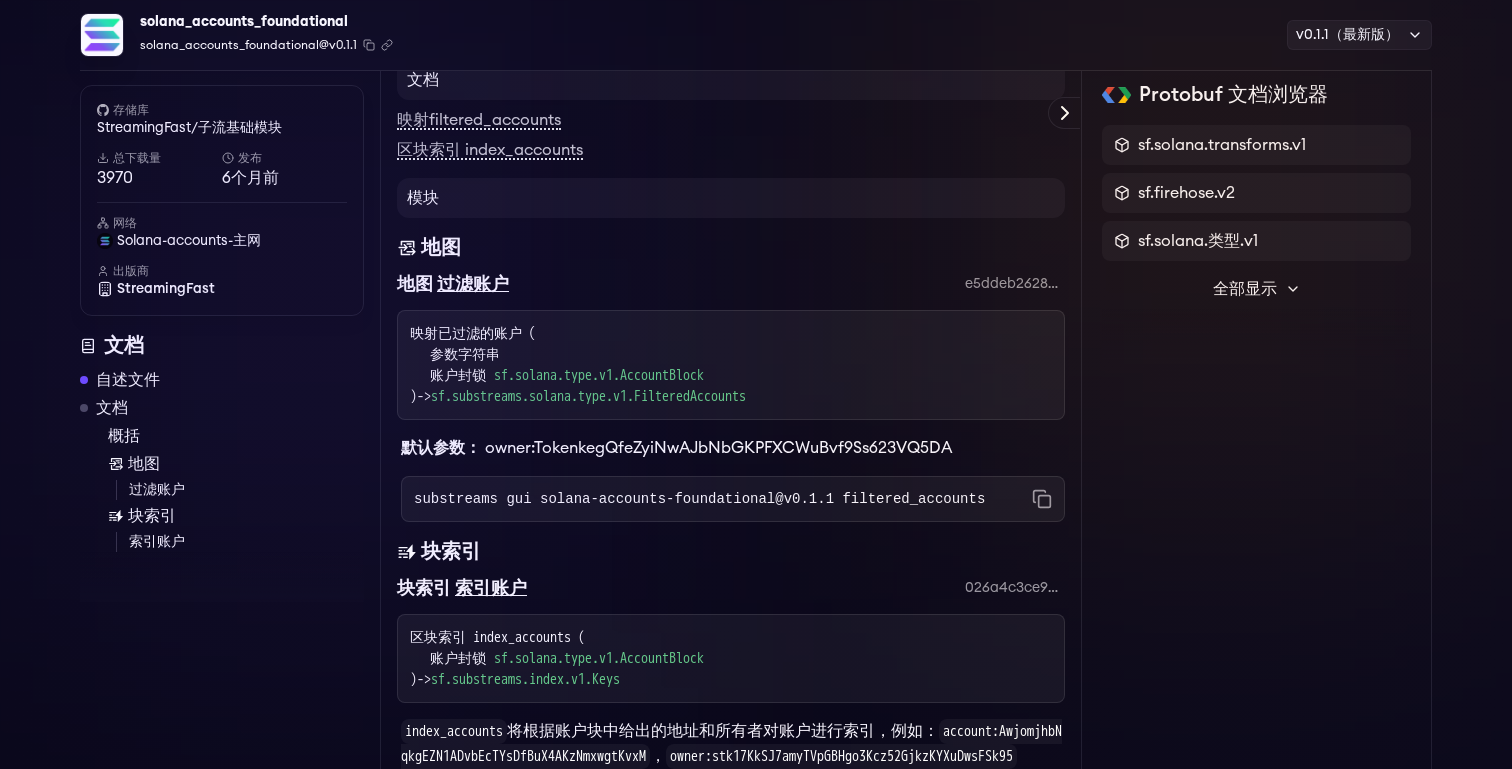 scroll, scrollTop: 985, scrollLeft: 0, axis: vertical 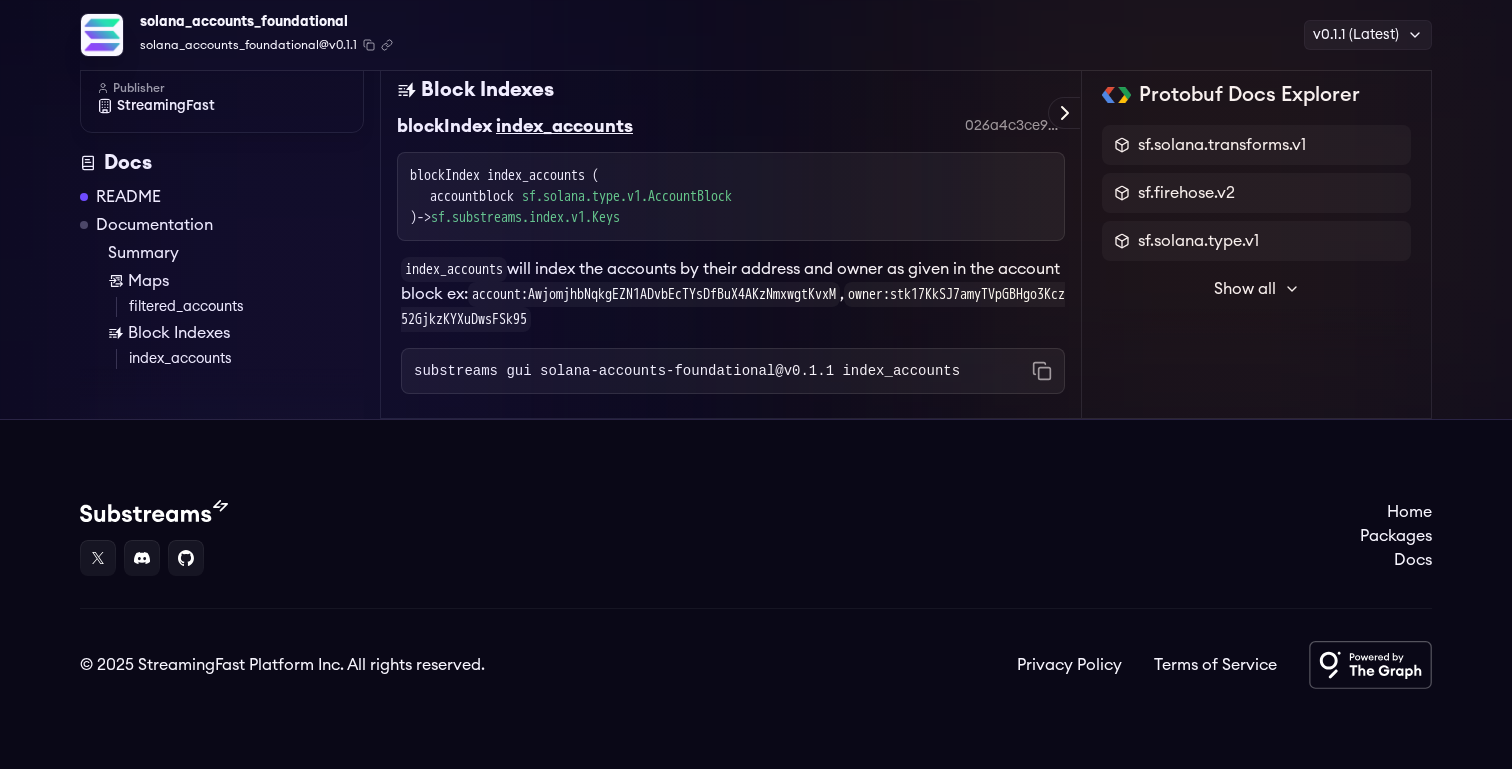click on "owner:TokenkegQfeZyiNwAJbNbGKPFXCWuBvf9Ss623VQ5DA" at bounding box center (759, -14) 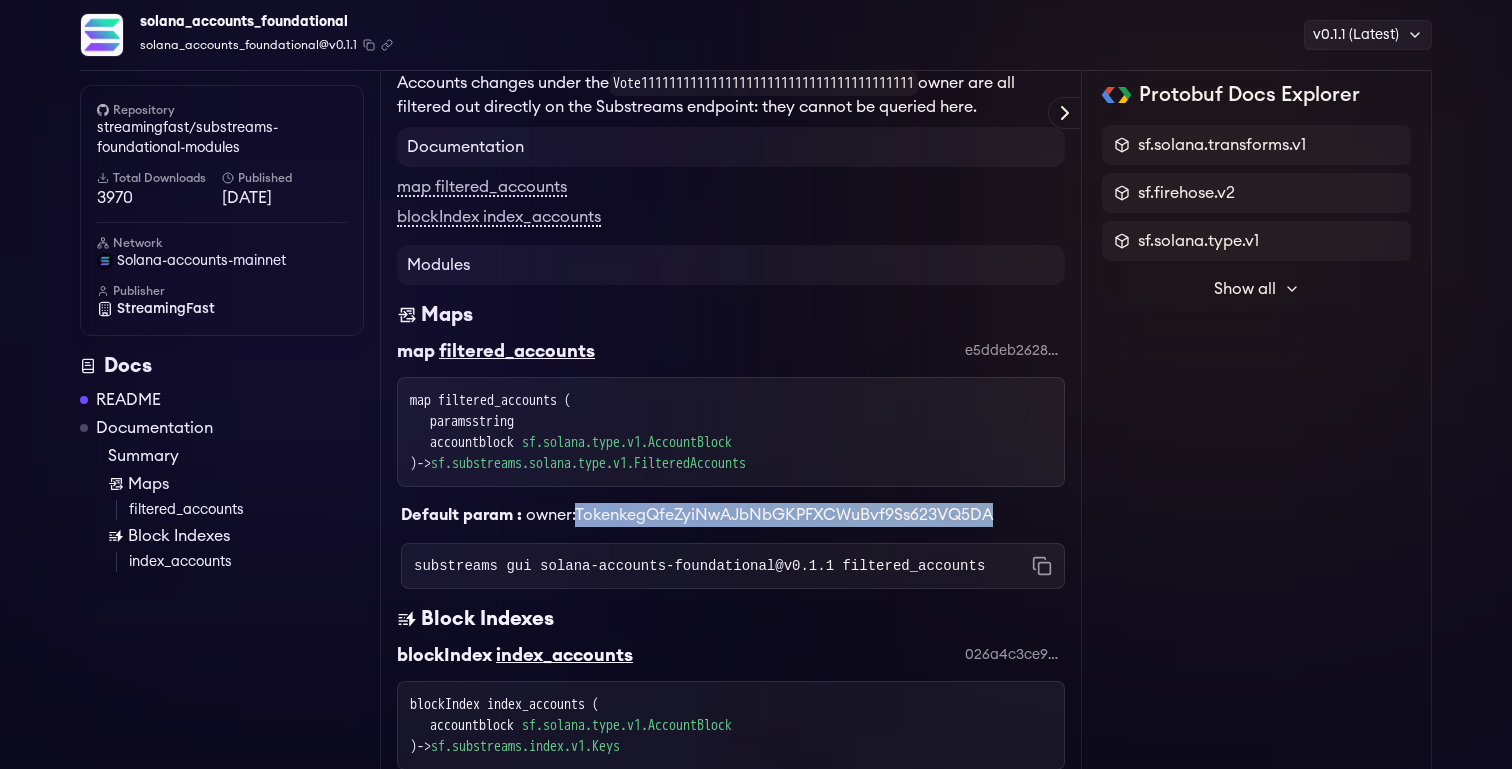 scroll, scrollTop: 895, scrollLeft: 0, axis: vertical 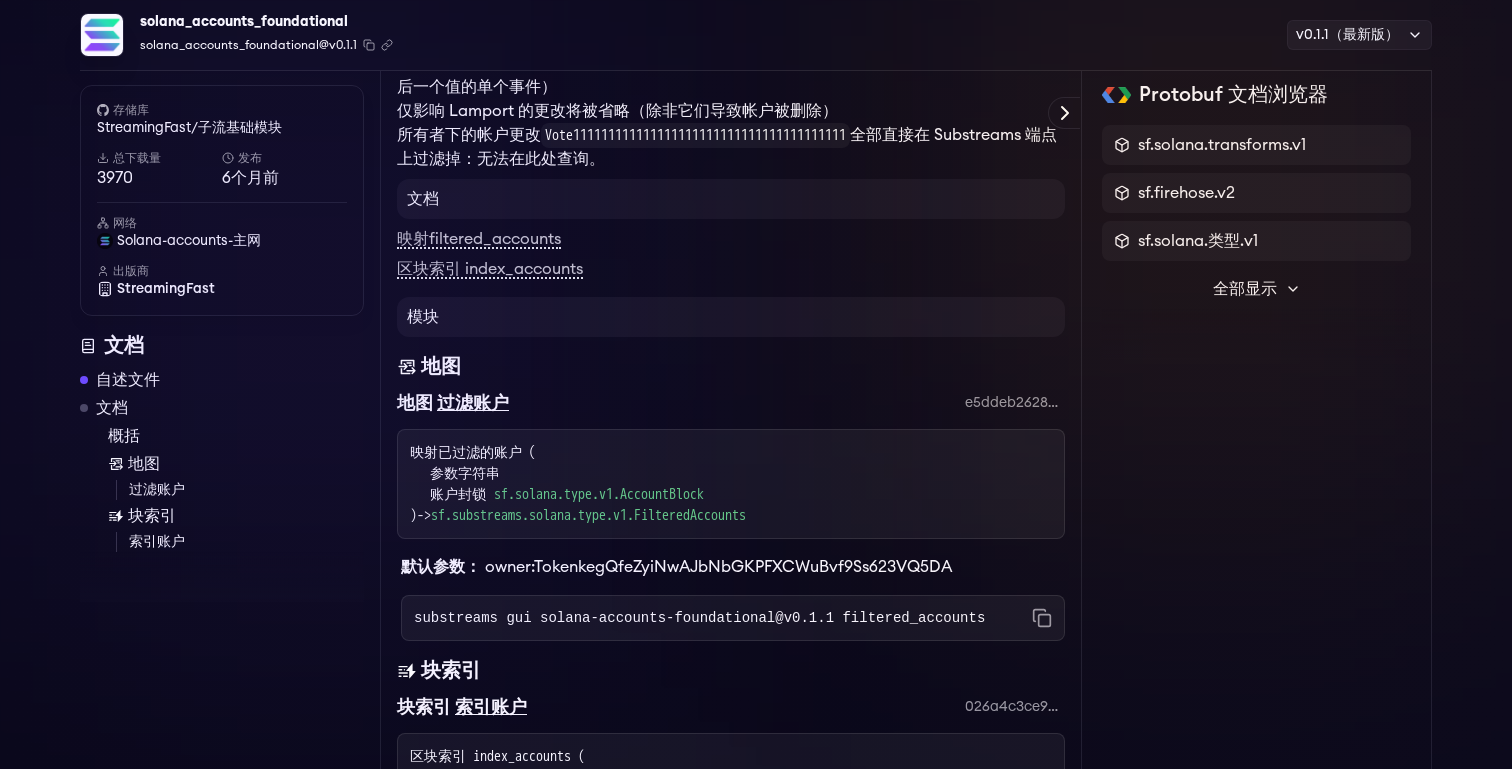 click on "Vote111111111111111111111111111111111111111" at bounding box center [695, 135] 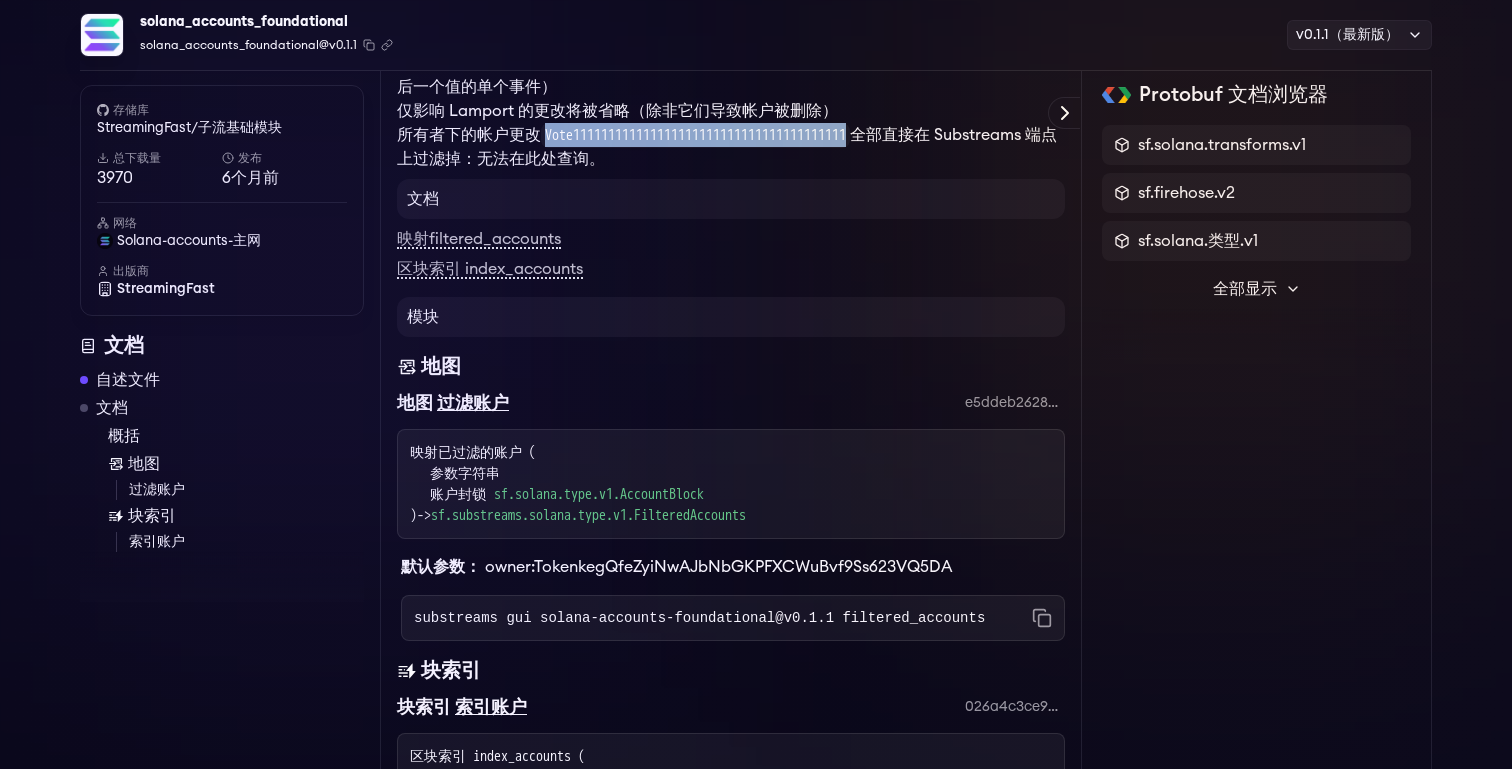 click on "Vote111111111111111111111111111111111111111" at bounding box center [695, 135] 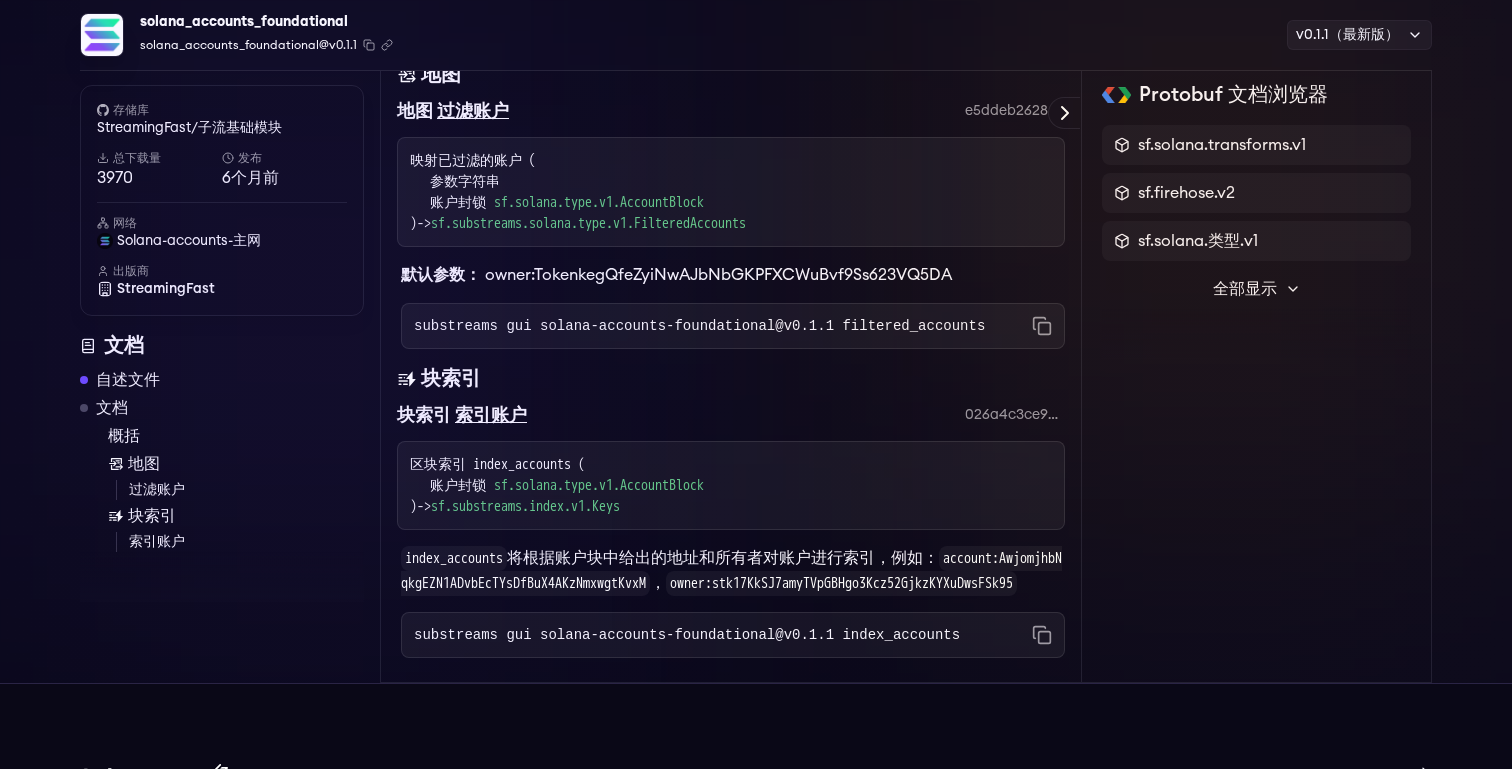 scroll, scrollTop: 1124, scrollLeft: 0, axis: vertical 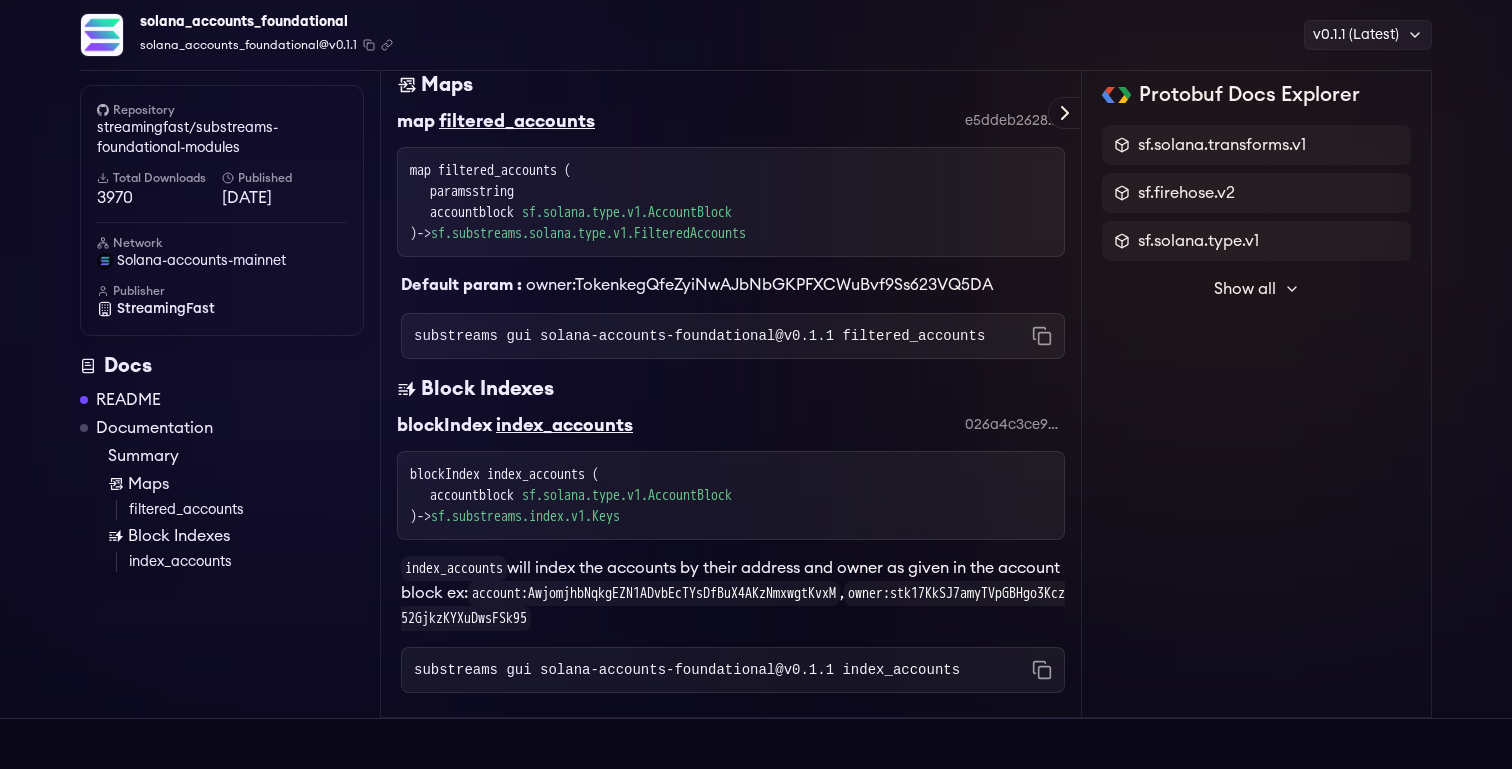 click on "owner:TokenkegQfeZyiNwAJbNbGKPFXCWuBvf9Ss623VQ5DA" at bounding box center [759, 285] 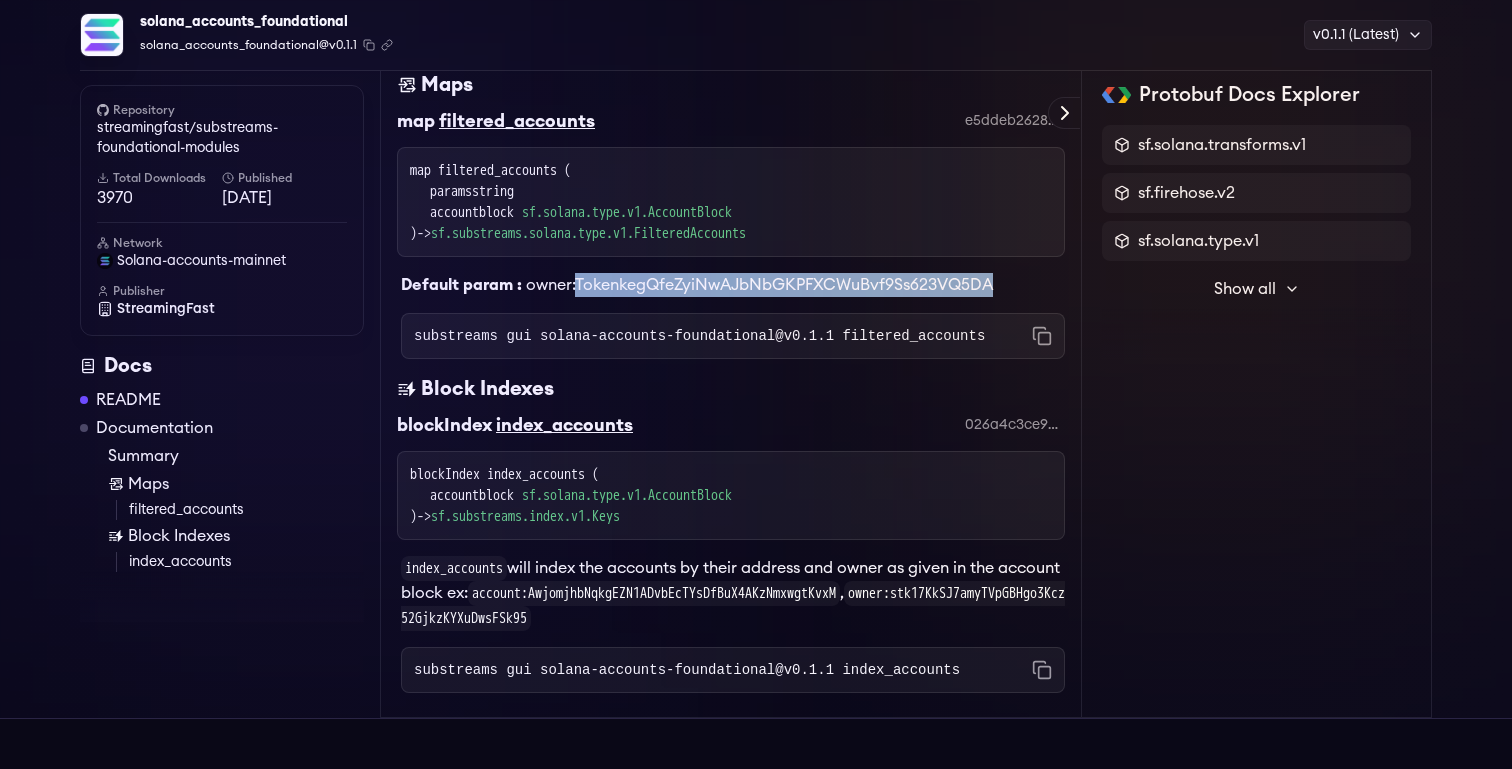 click on "owner:TokenkegQfeZyiNwAJbNbGKPFXCWuBvf9Ss623VQ5DA" at bounding box center [759, 285] 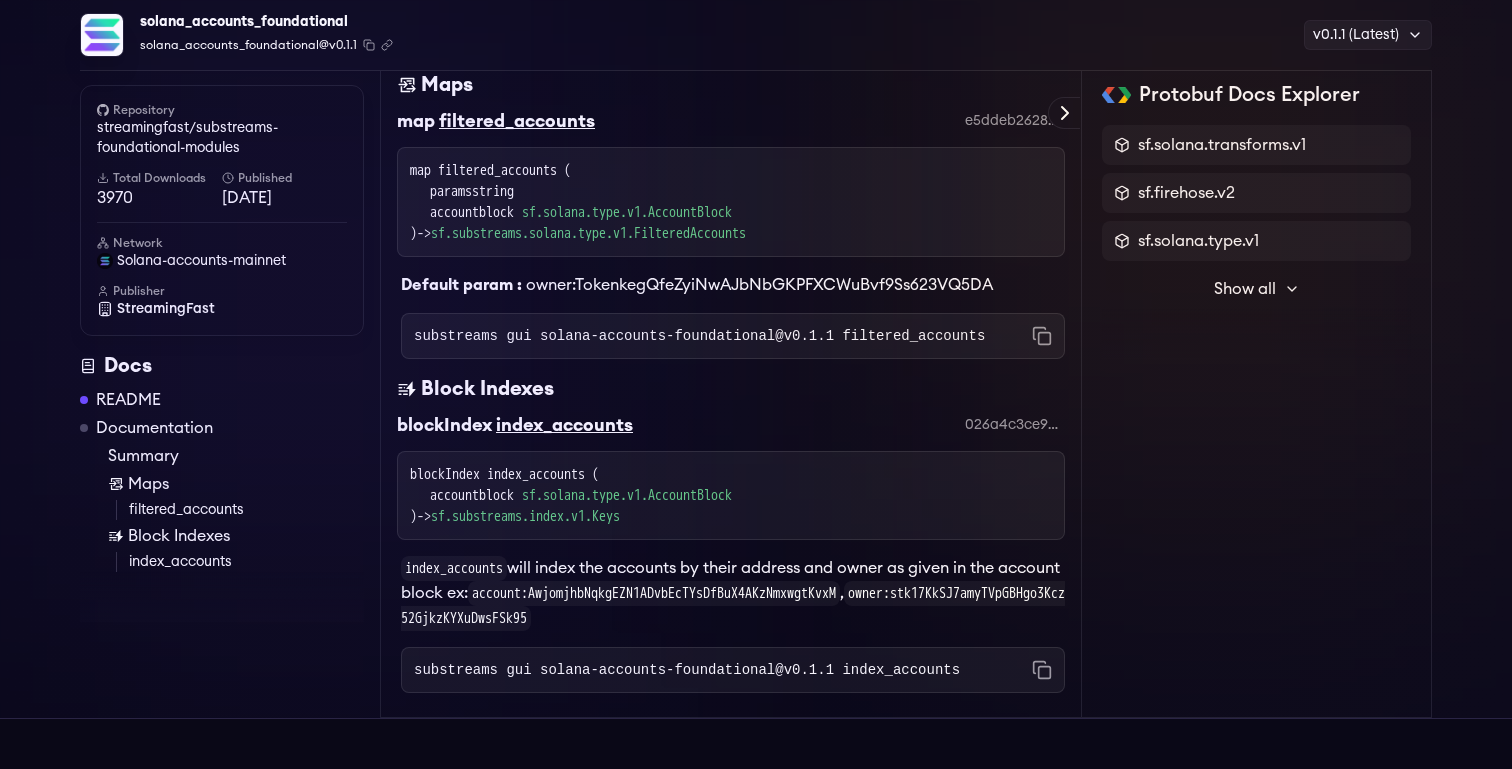 click on "owner:TokenkegQfeZyiNwAJbNbGKPFXCWuBvf9Ss623VQ5DA" at bounding box center (759, 285) 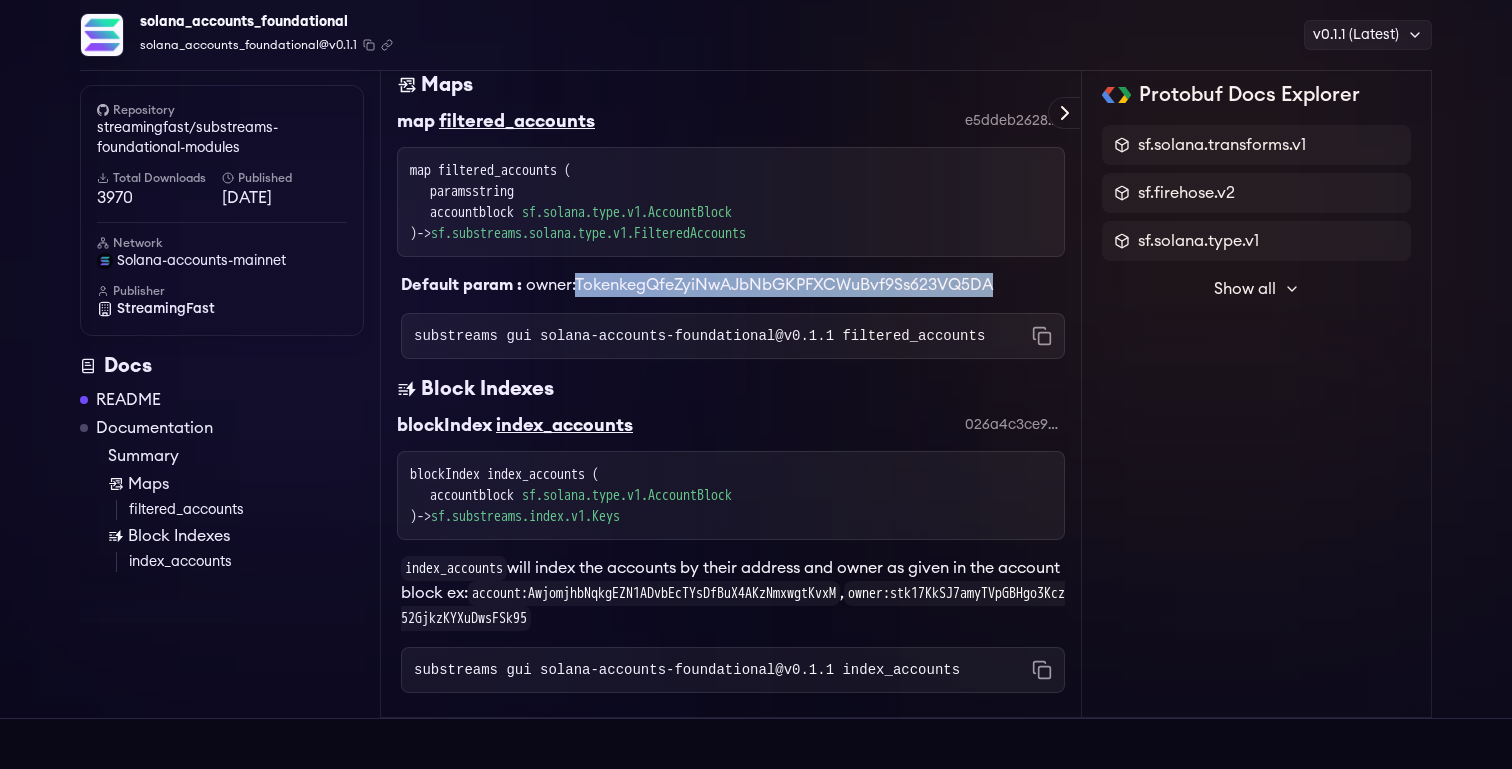 click on "owner:TokenkegQfeZyiNwAJbNbGKPFXCWuBvf9Ss623VQ5DA" at bounding box center [759, 285] 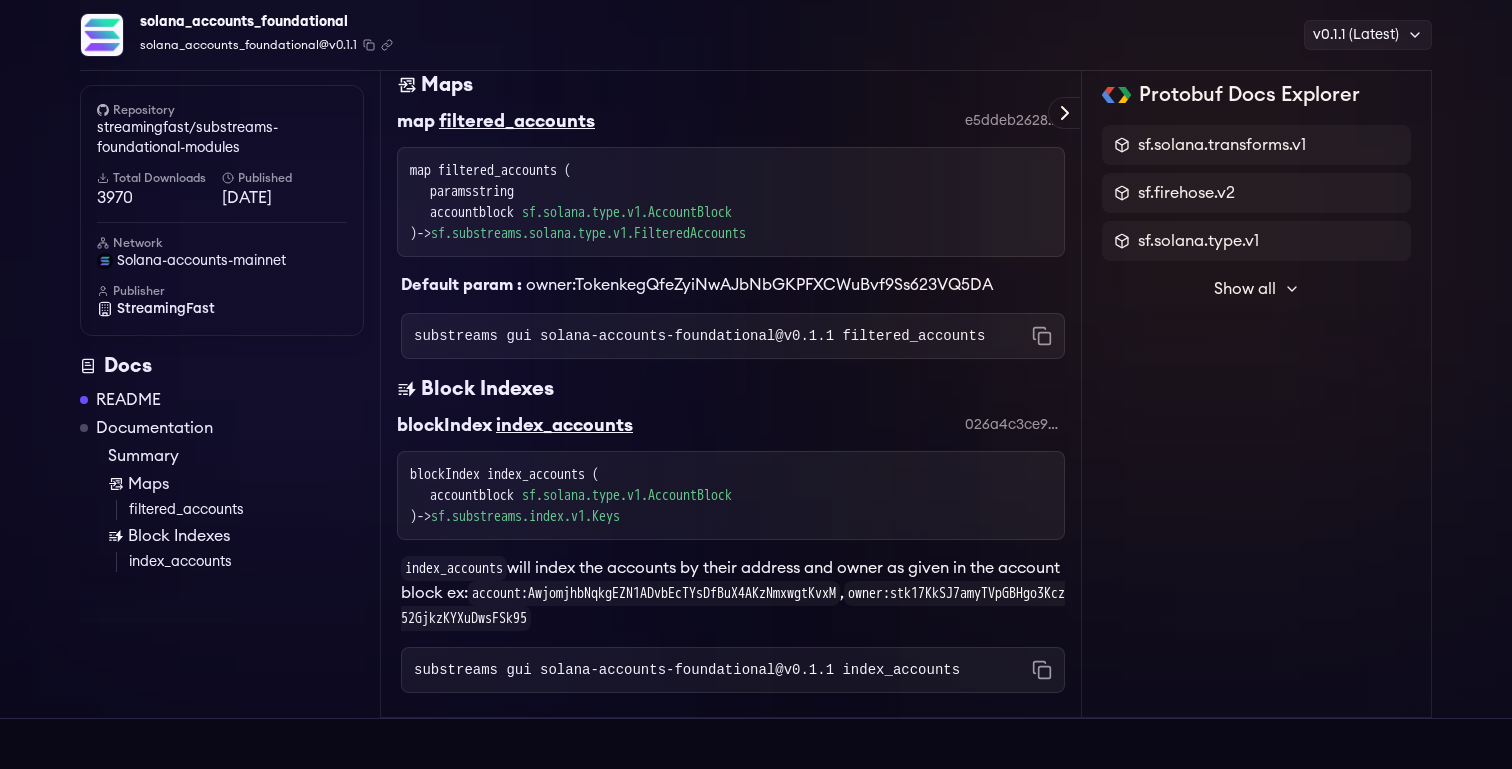 click on "owner:TokenkegQfeZyiNwAJbNbGKPFXCWuBvf9Ss623VQ5DA" at bounding box center [759, 285] 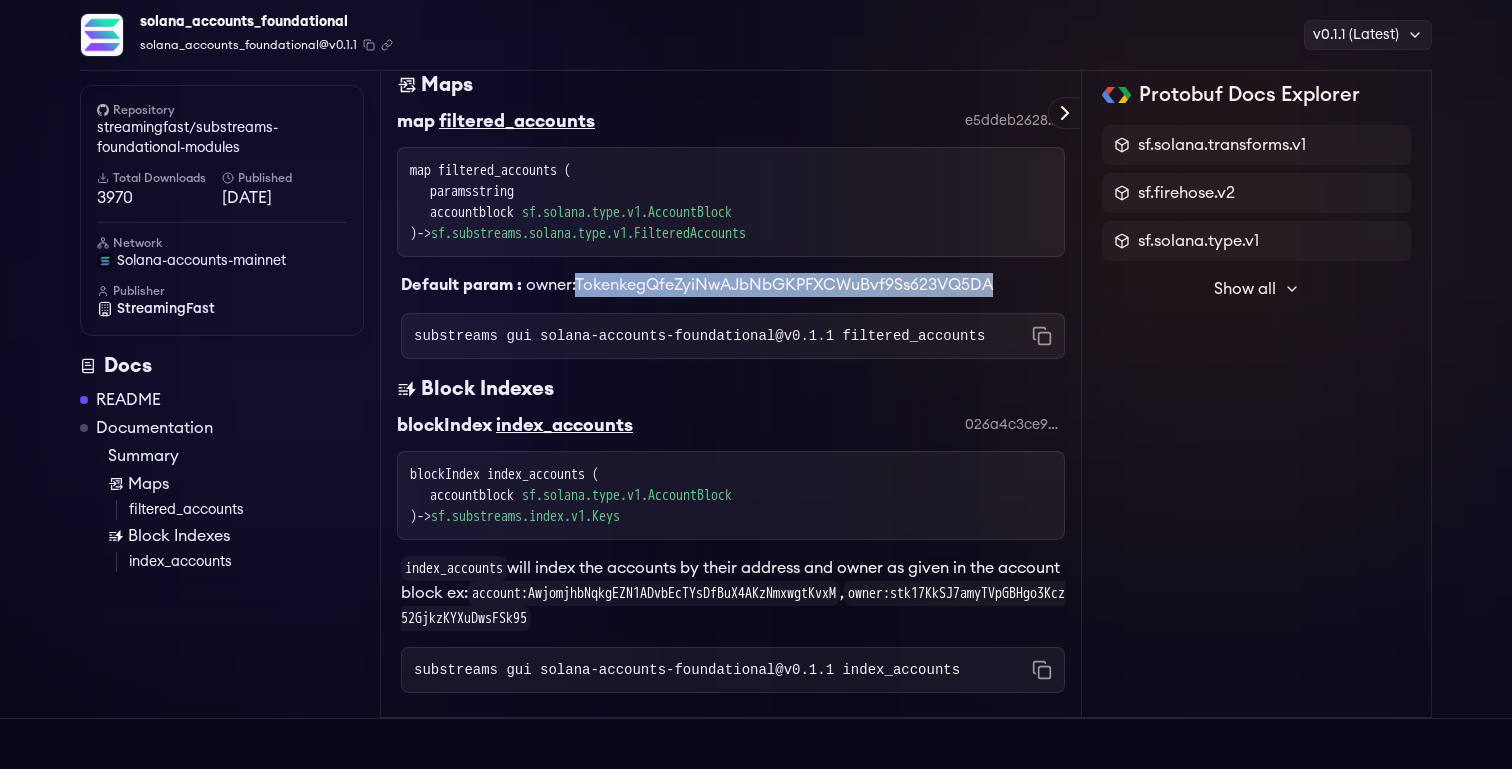 click on "owner:TokenkegQfeZyiNwAJbNbGKPFXCWuBvf9Ss623VQ5DA" at bounding box center [759, 285] 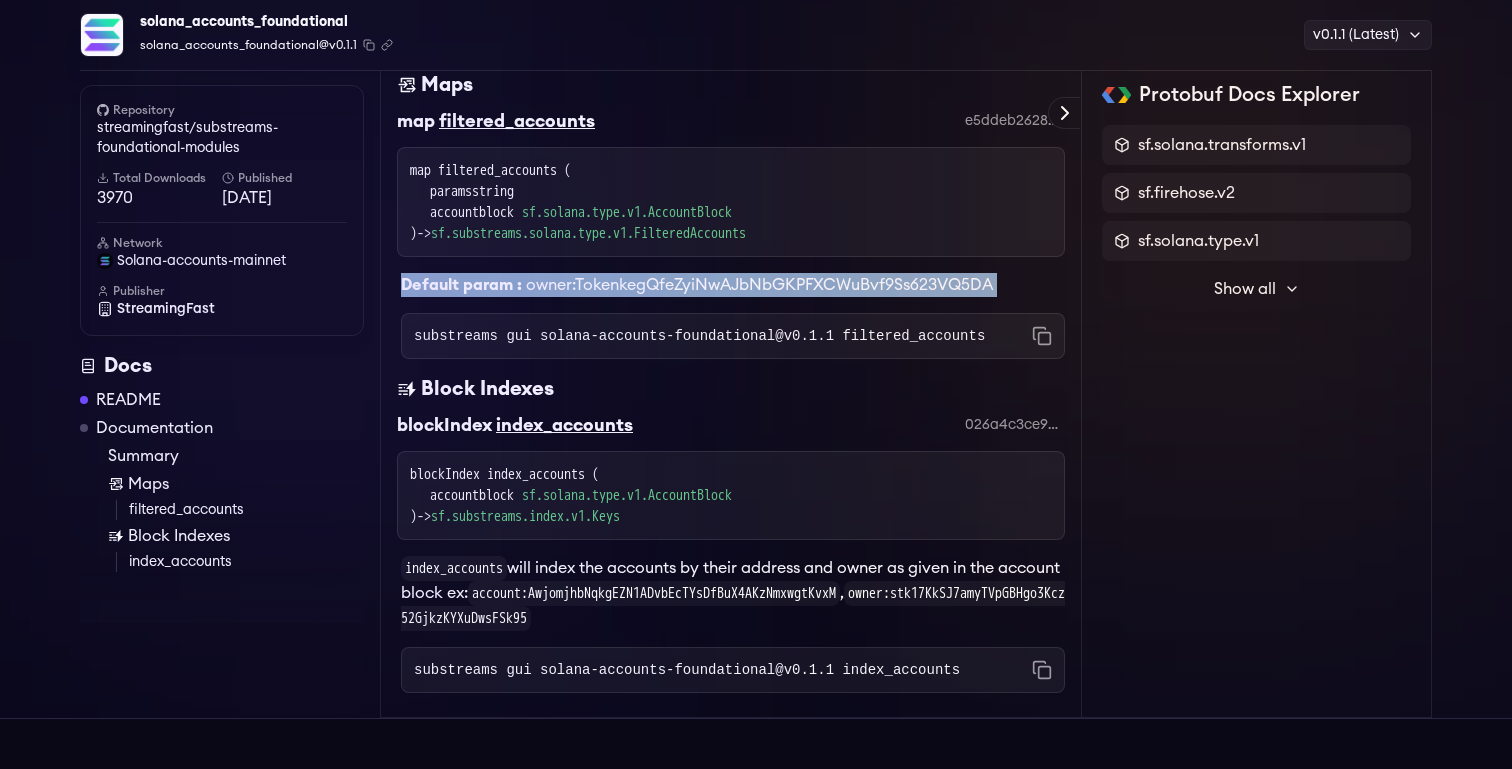 click on "owner:TokenkegQfeZyiNwAJbNbGKPFXCWuBvf9Ss623VQ5DA" at bounding box center [759, 285] 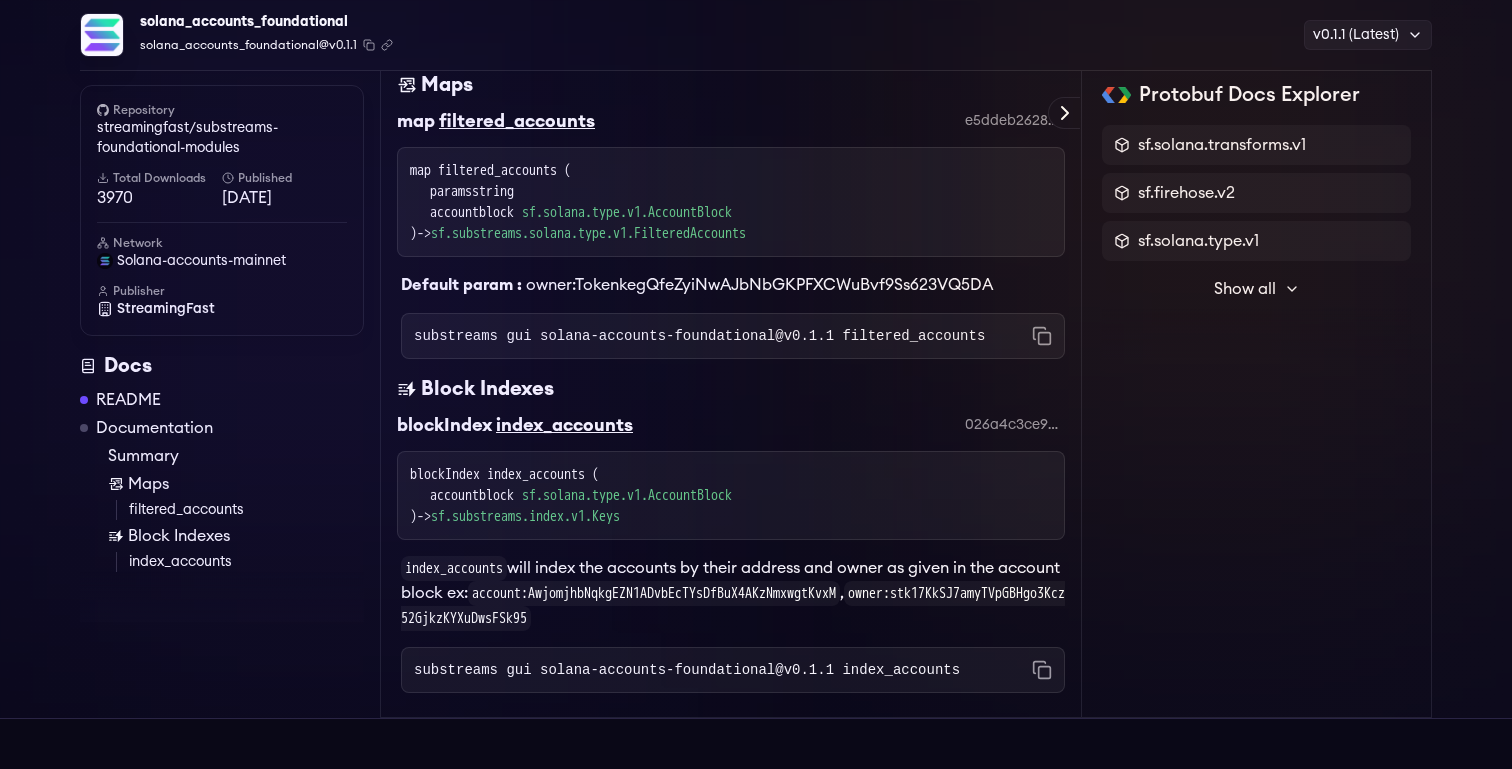 click on "filtered_accounts" at bounding box center (517, 121) 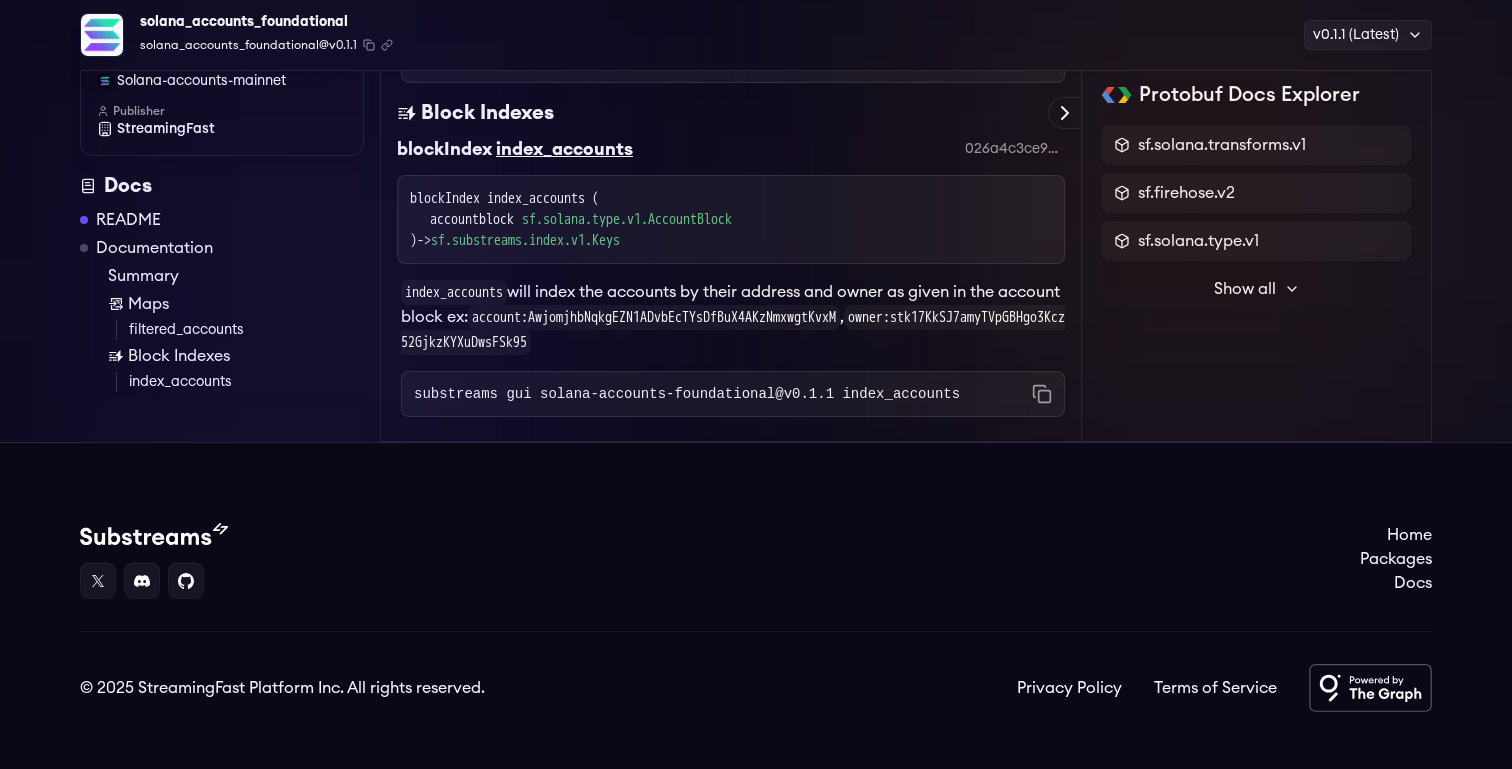 scroll, scrollTop: 1435, scrollLeft: 0, axis: vertical 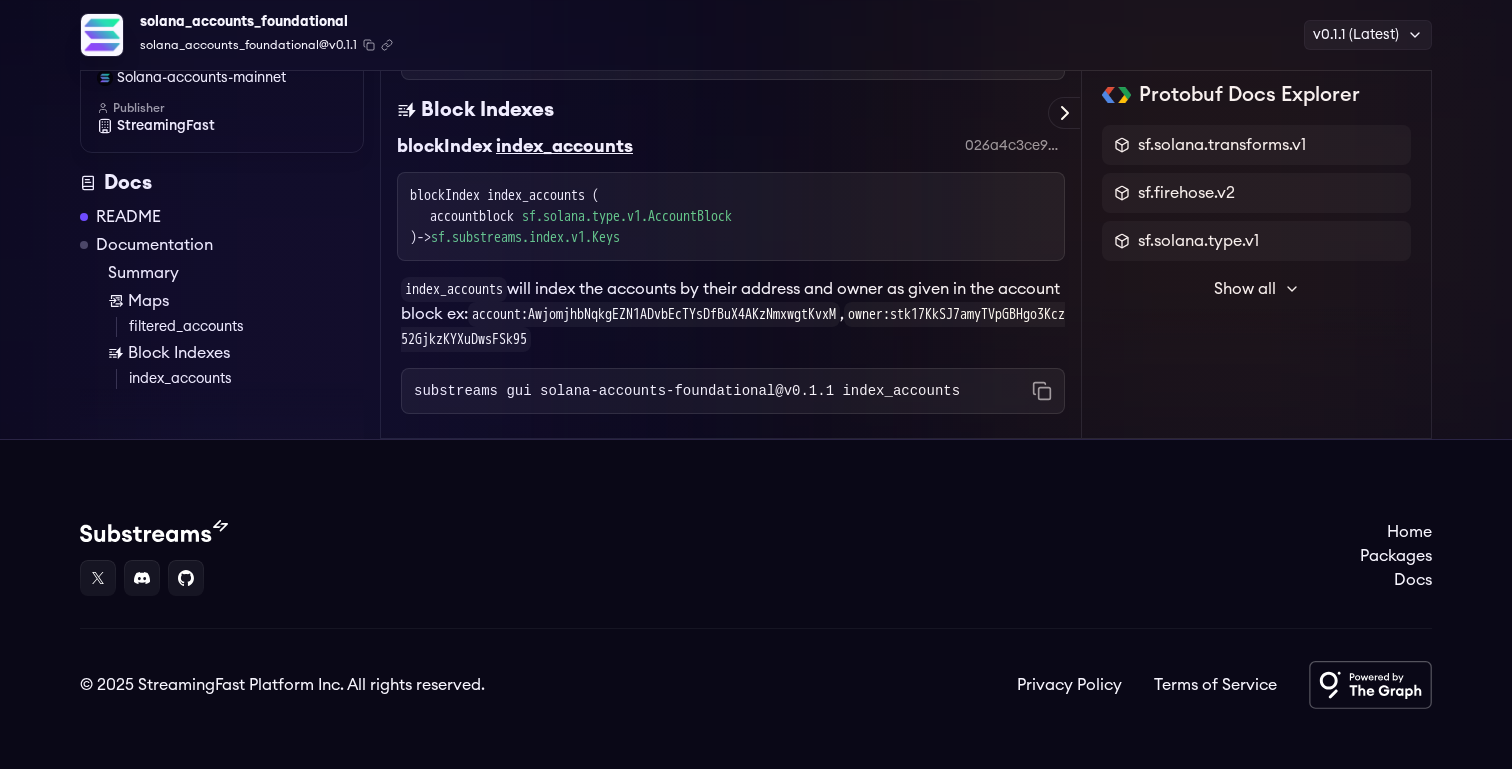 click on "filtered_accounts" at bounding box center [517, -158] 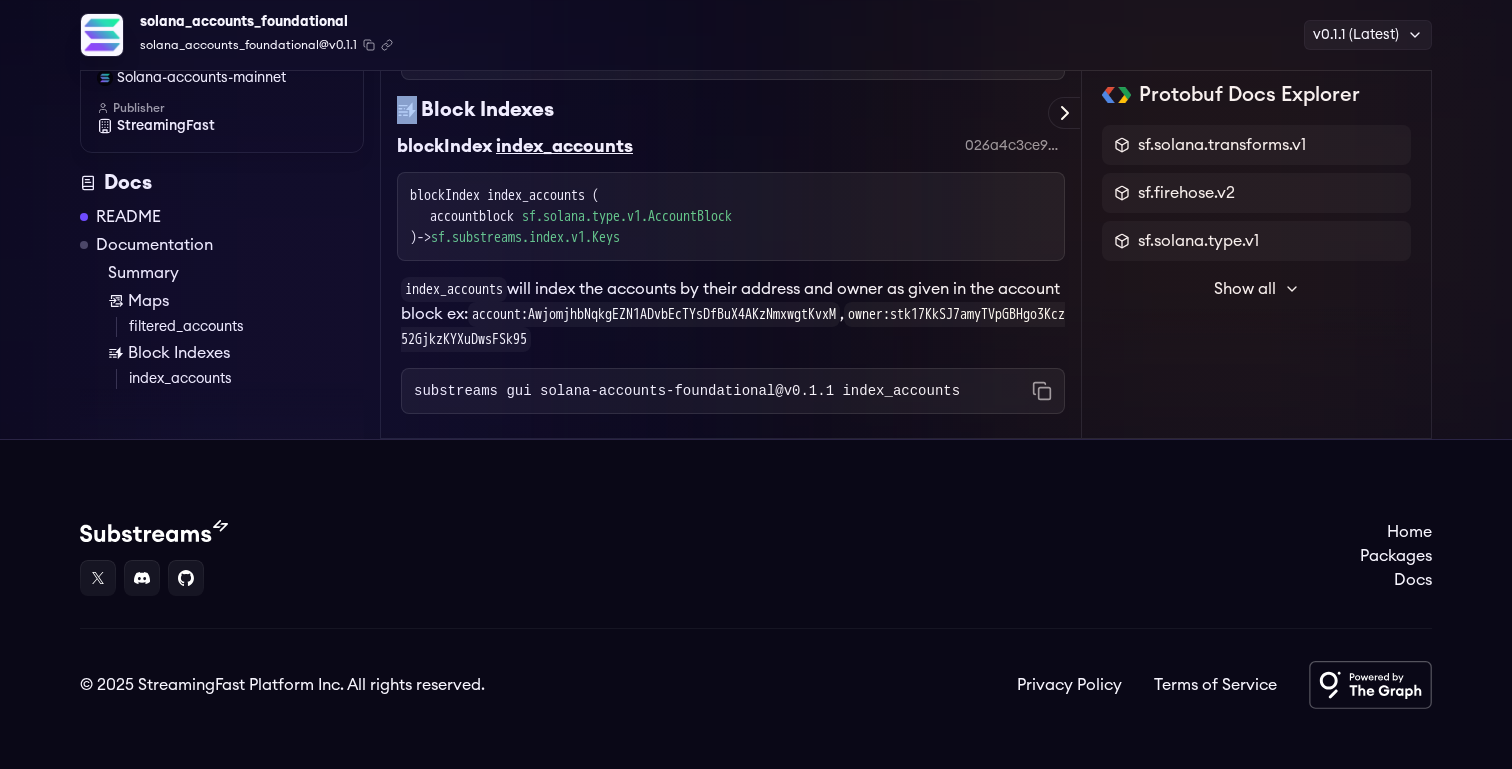 click on "substreams gui solana-accounts-foundational@v0.1.1 filtered_accounts Copied!" at bounding box center [733, 57] 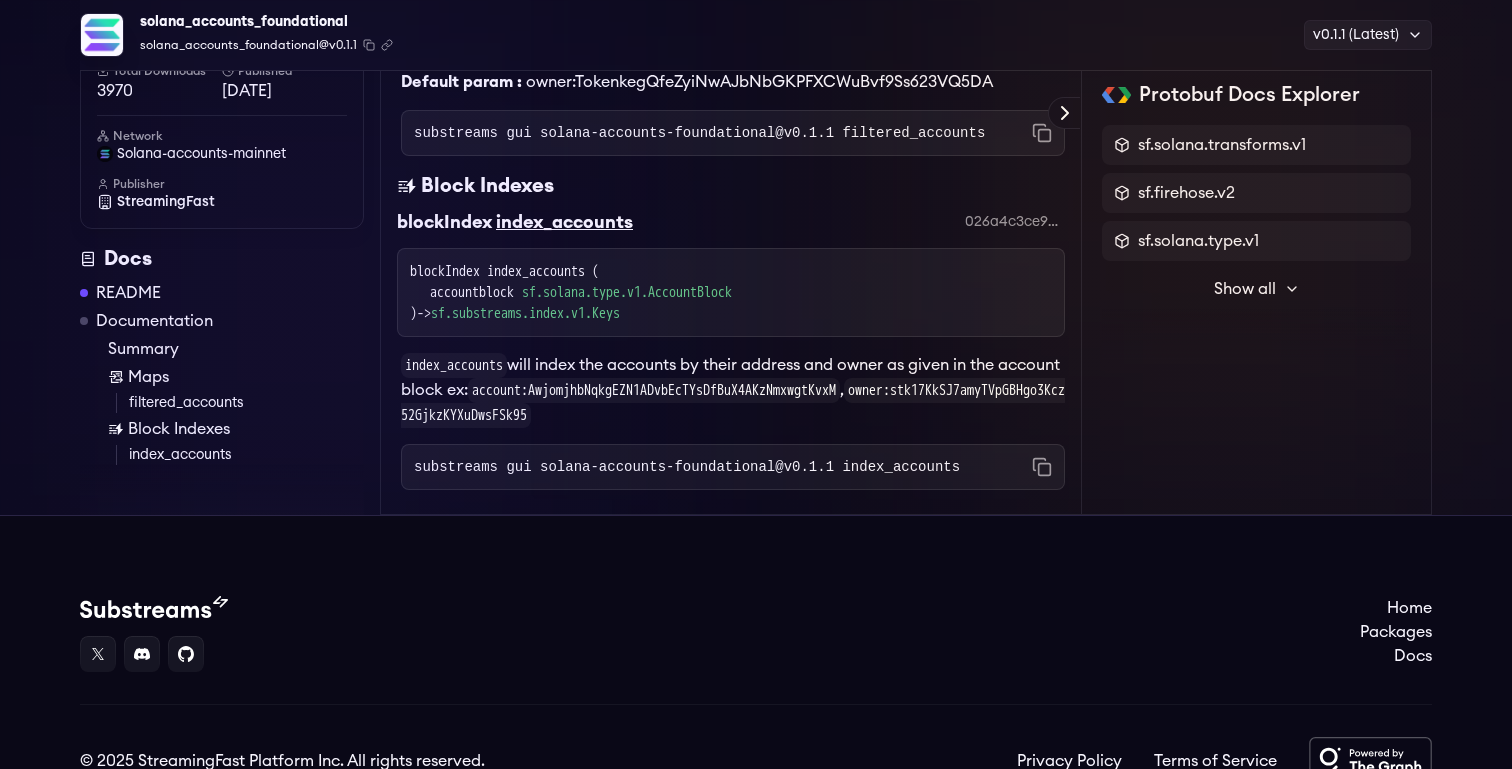 scroll, scrollTop: 1332, scrollLeft: 0, axis: vertical 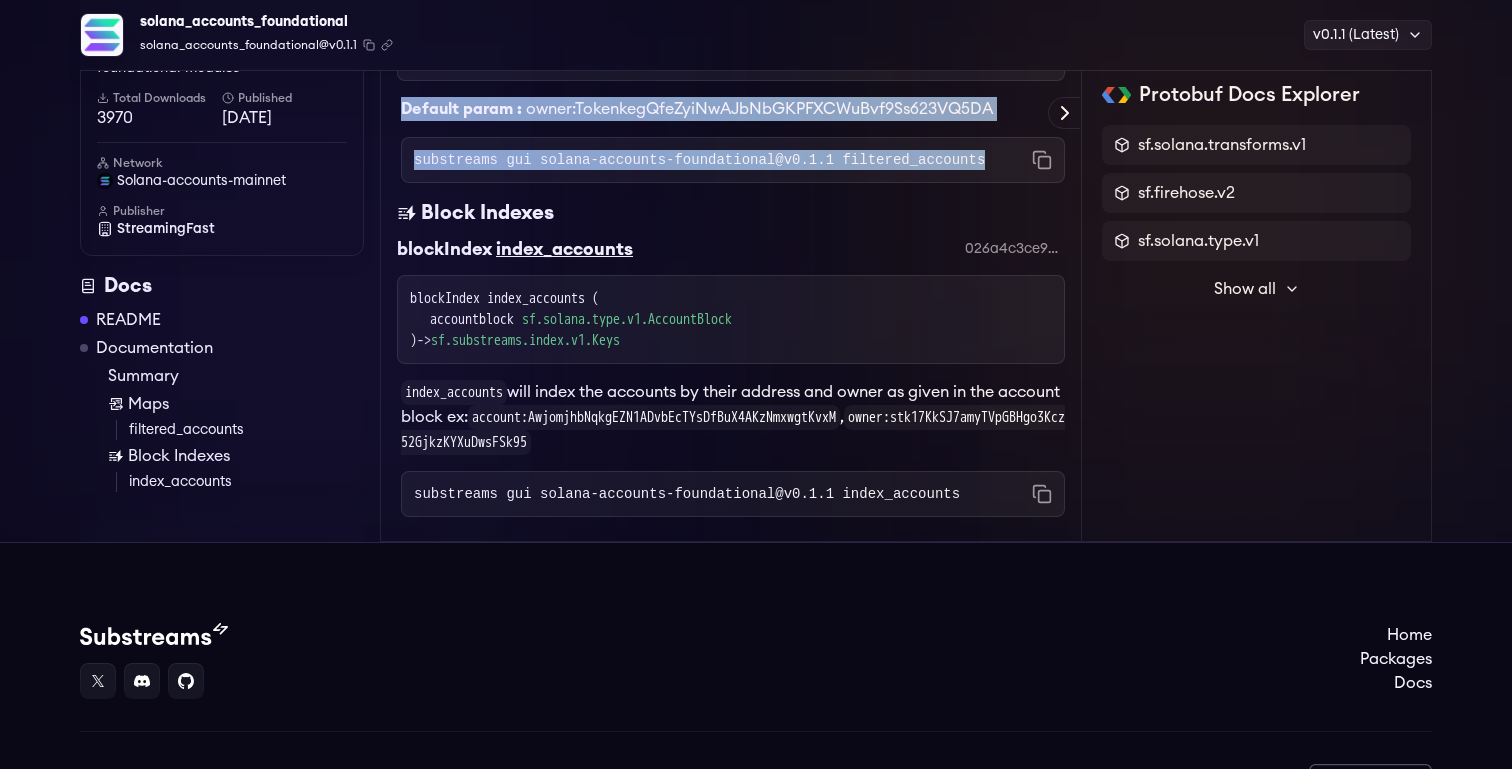drag, startPoint x: 996, startPoint y: 415, endPoint x: 383, endPoint y: 198, distance: 650.2753 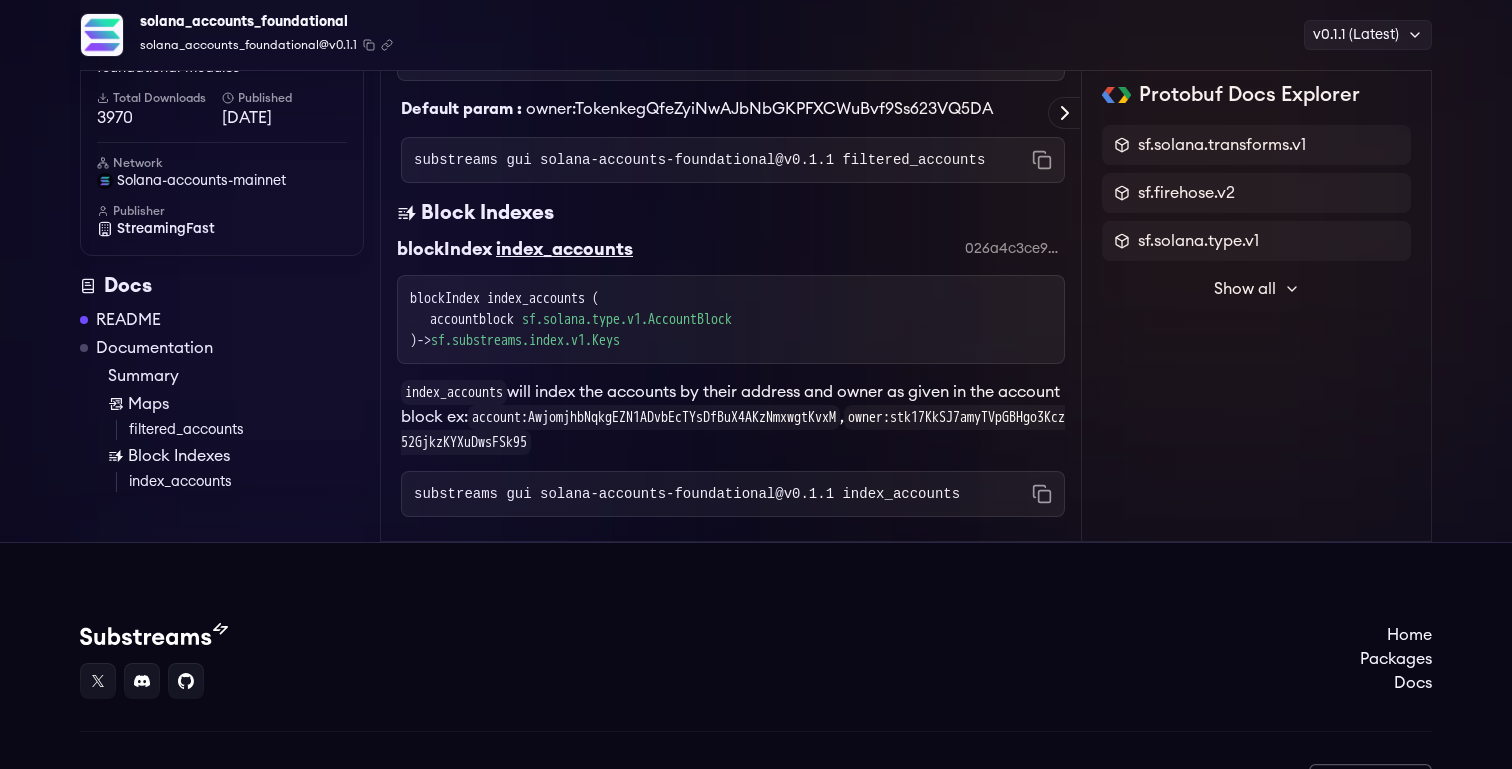 click on "substreams gui solana-accounts-foundational@v0.1.1 filtered_accounts Copied!" at bounding box center (733, 160) 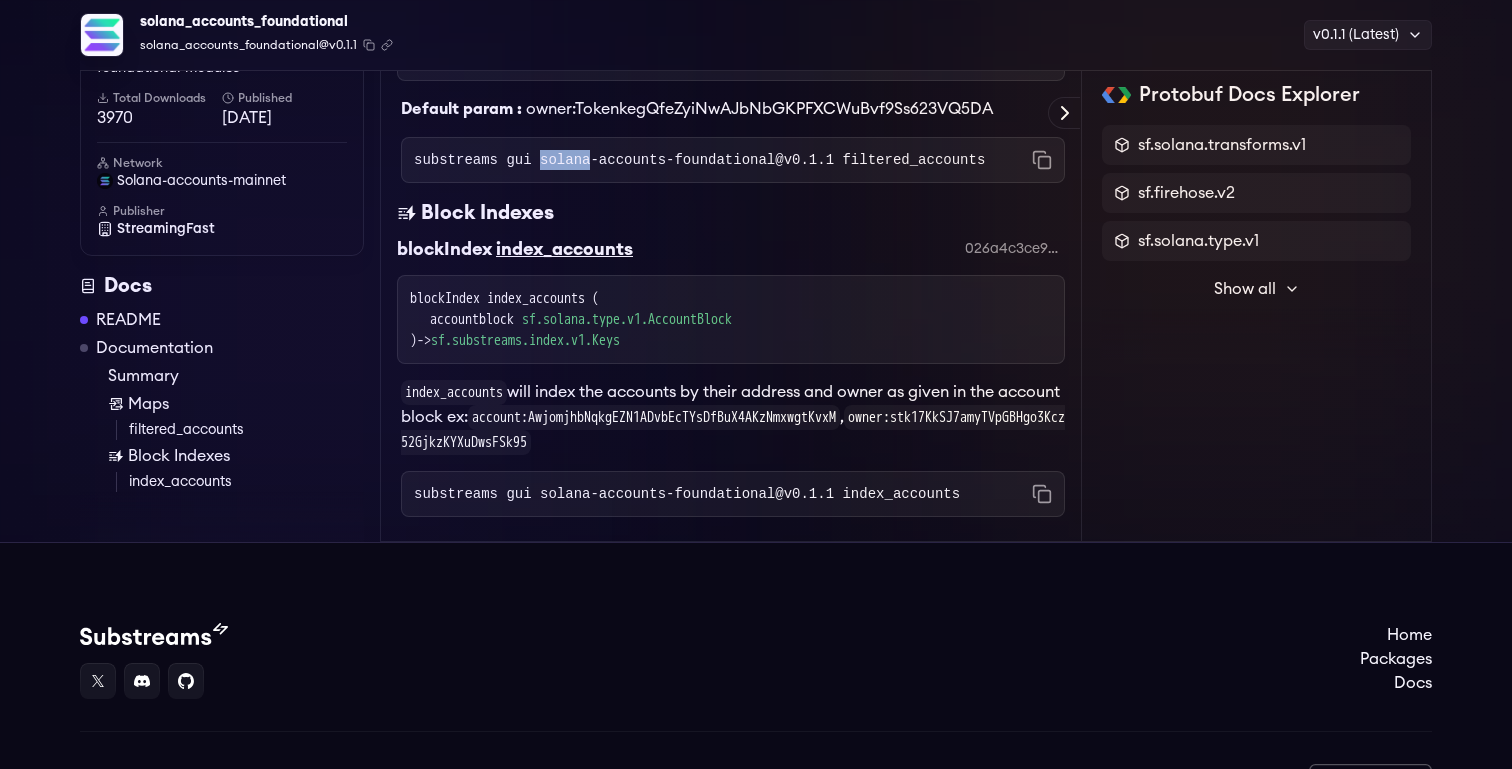 click on "substreams gui solana-accounts-foundational@v0.1.1 filtered_accounts" at bounding box center [699, 160] 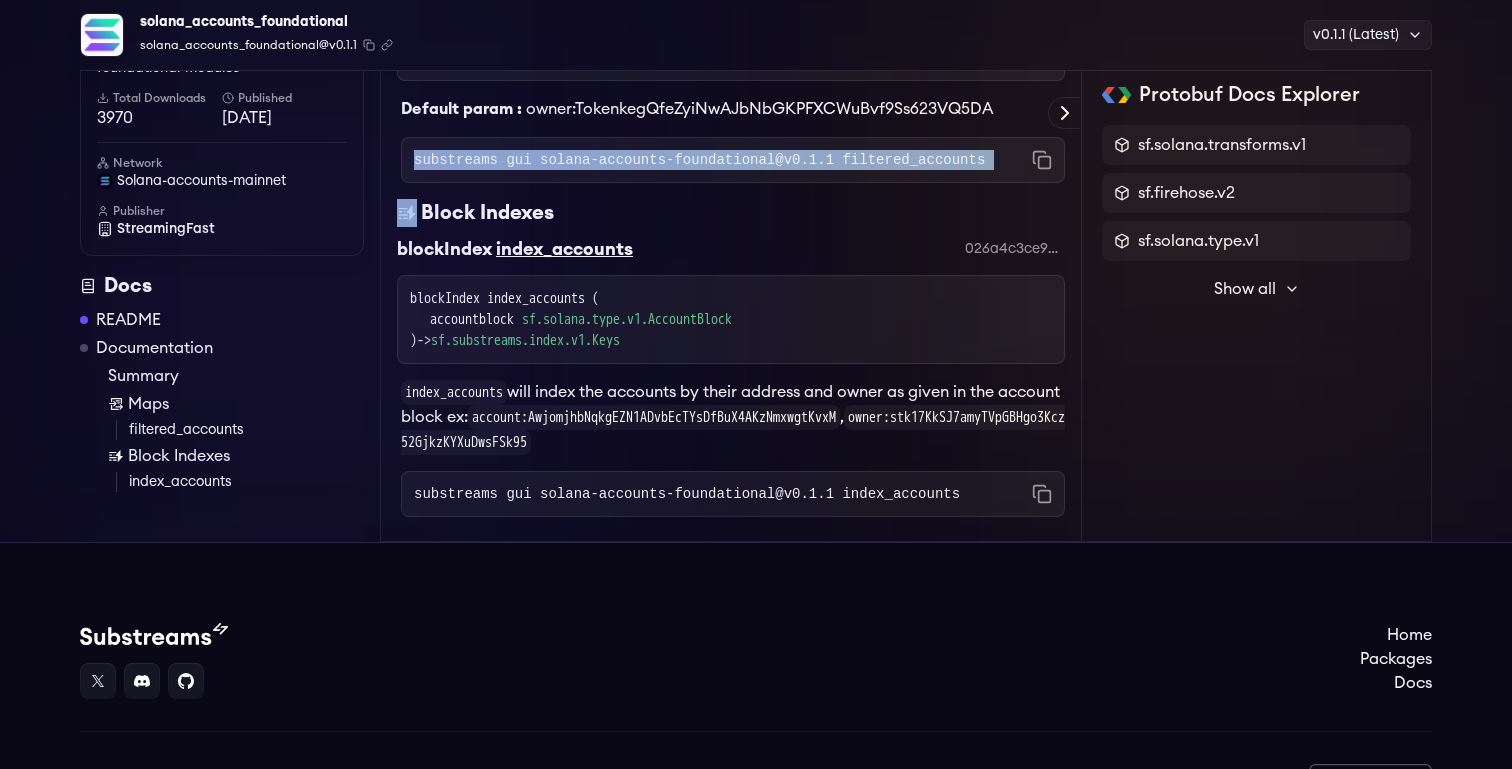 click on "substreams gui solana-accounts-foundational@v0.1.1 filtered_accounts" at bounding box center (699, 160) 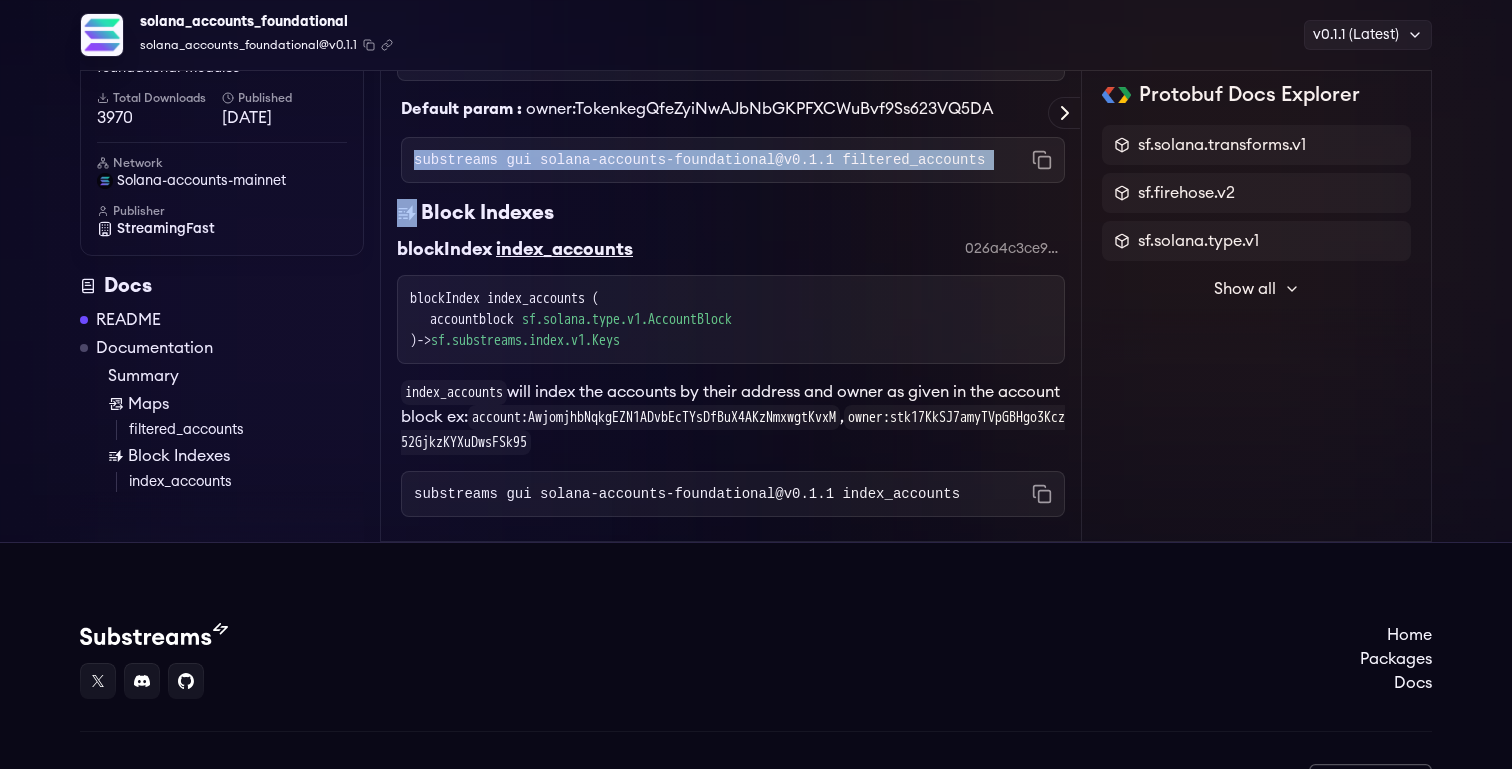 click on "substreams gui solana-accounts-foundational@v0.1.1 filtered_accounts Copied!" at bounding box center (733, 160) 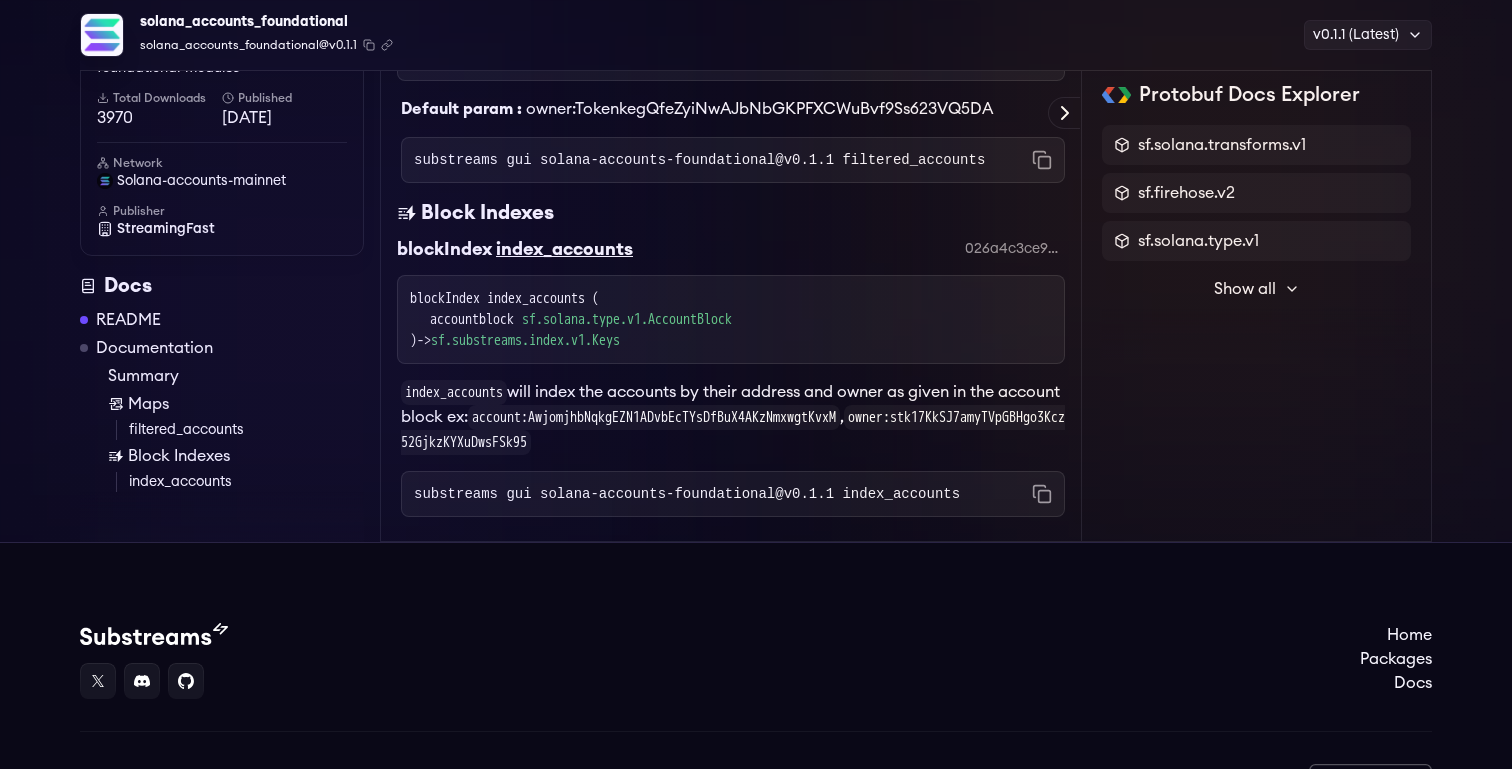 click on "owner:TokenkegQfeZyiNwAJbNbGKPFXCWuBvf9Ss623VQ5DA" at bounding box center (759, 109) 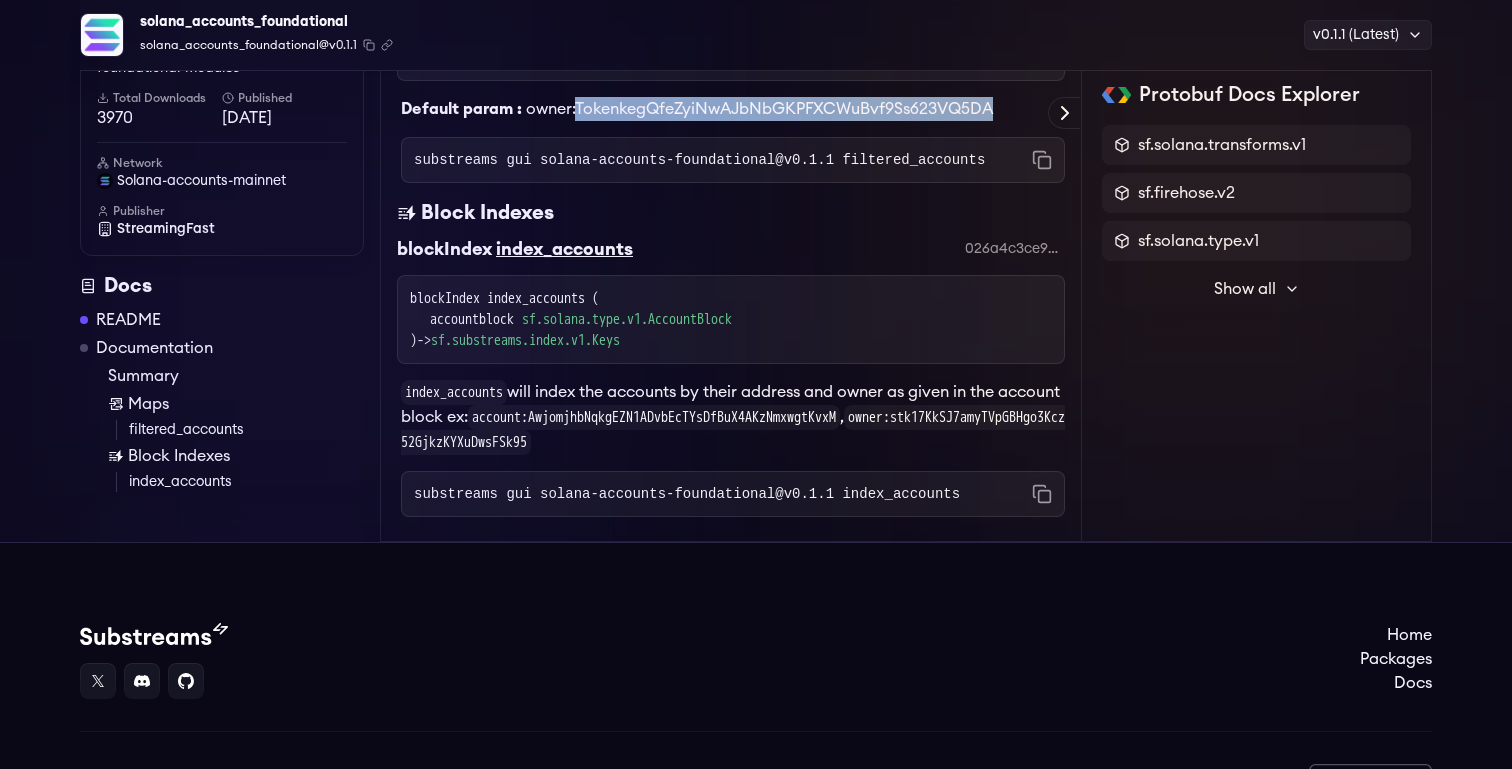 click on "owner:TokenkegQfeZyiNwAJbNbGKPFXCWuBvf9Ss623VQ5DA" at bounding box center [759, 109] 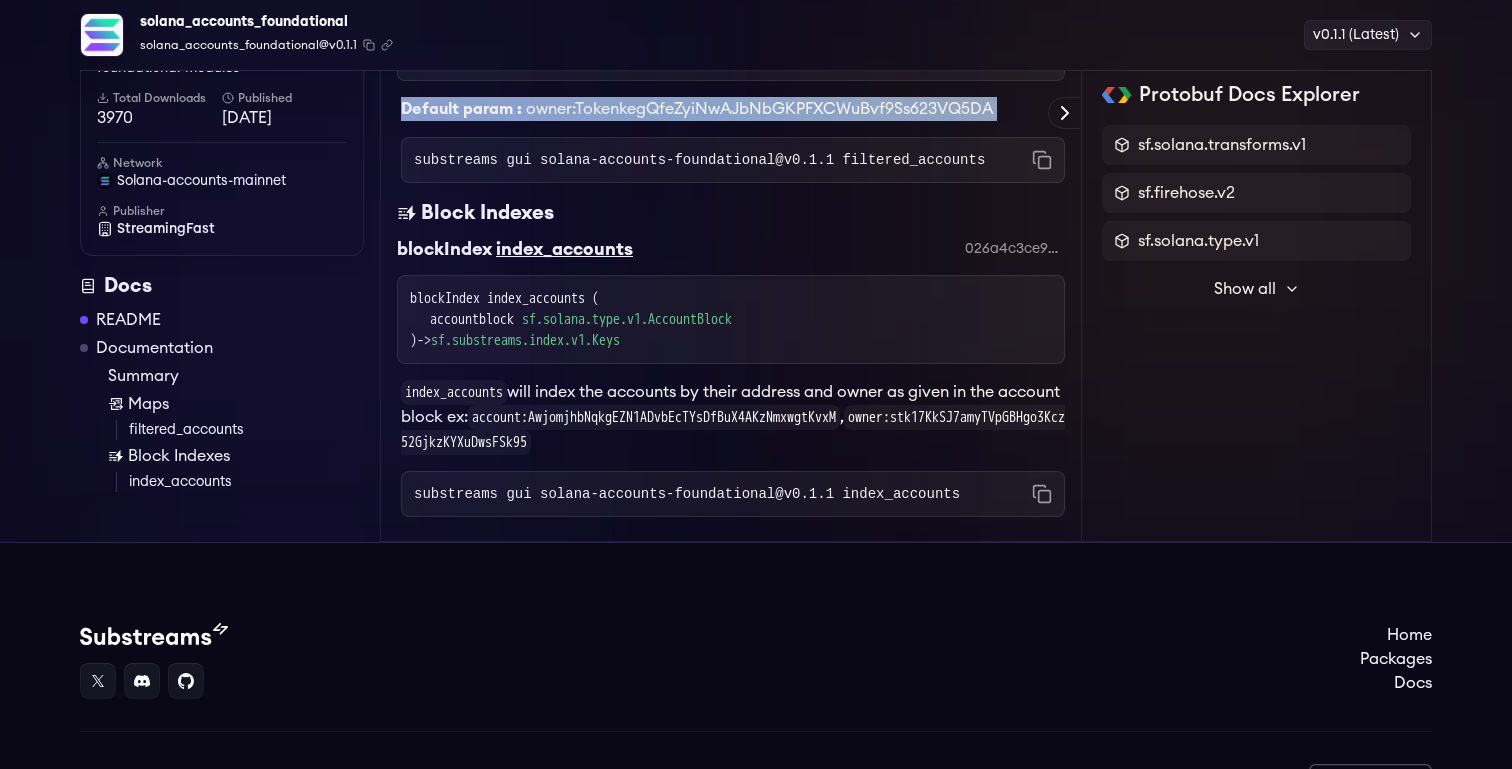 click on "owner:TokenkegQfeZyiNwAJbNbGKPFXCWuBvf9Ss623VQ5DA" at bounding box center [759, 109] 